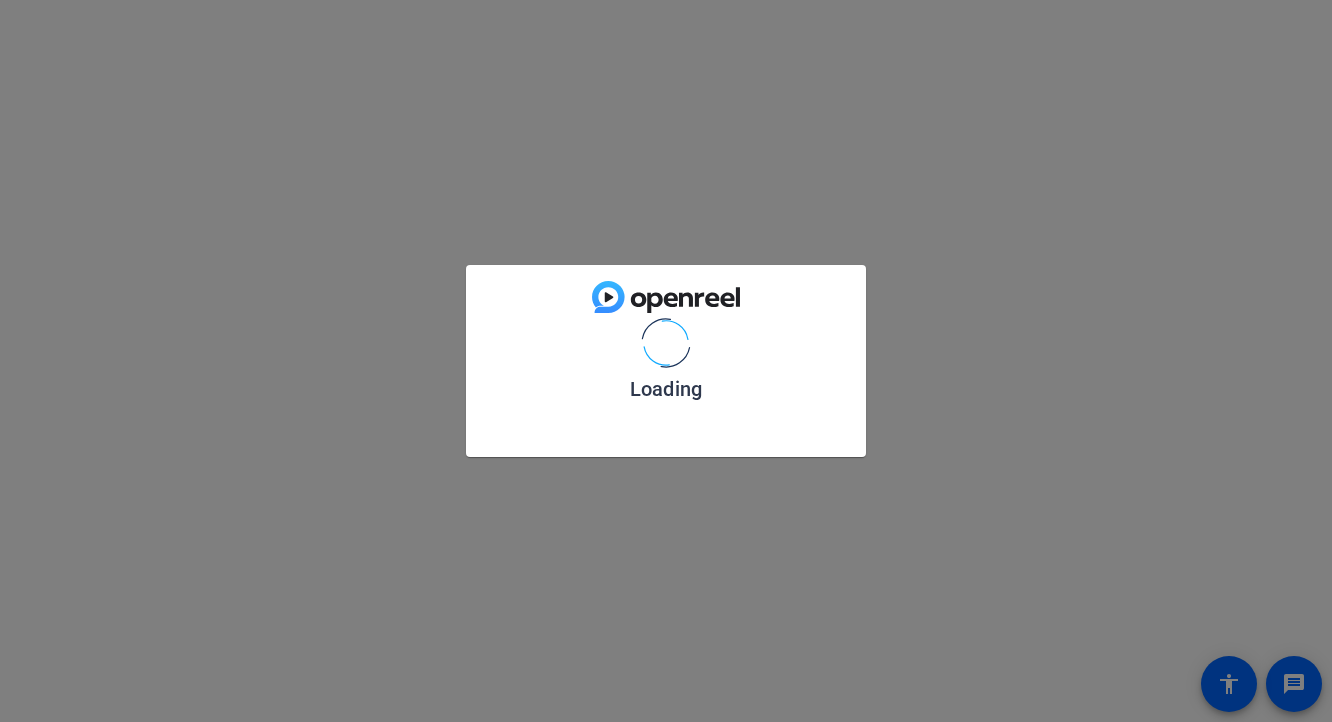 scroll, scrollTop: 0, scrollLeft: 0, axis: both 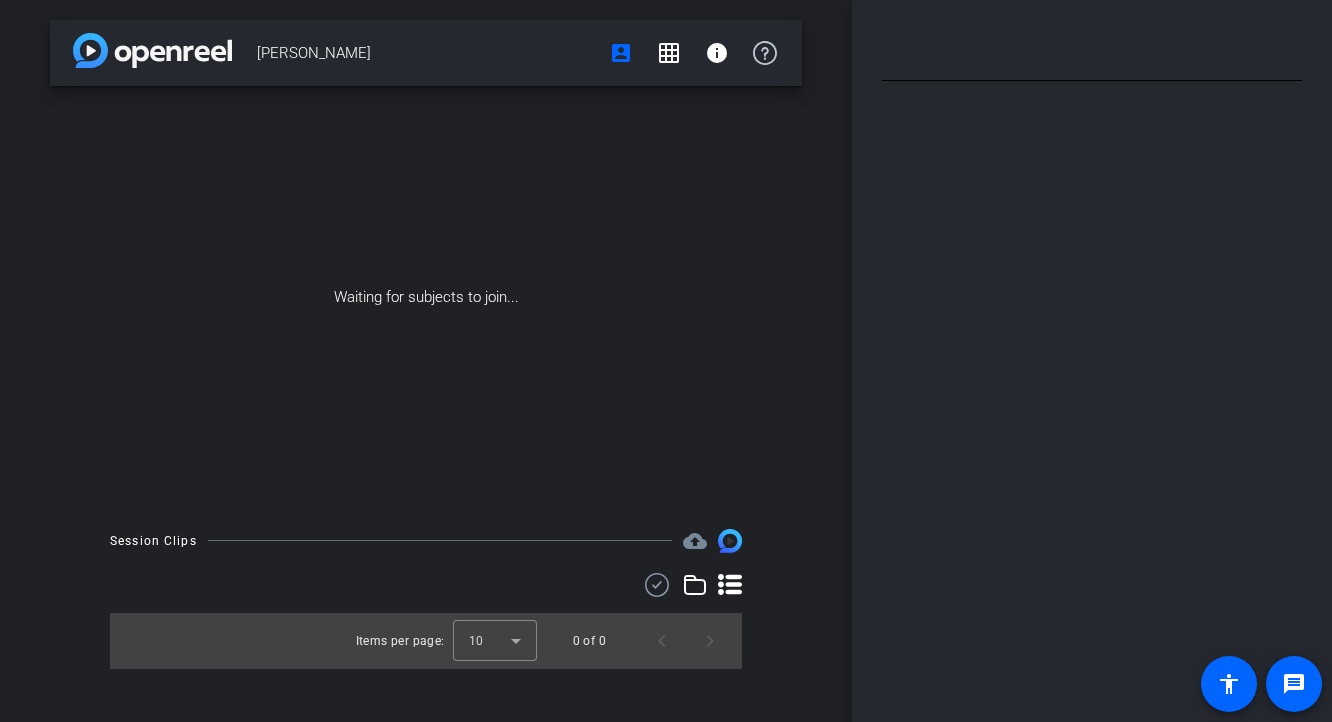 click at bounding box center (152, 50) 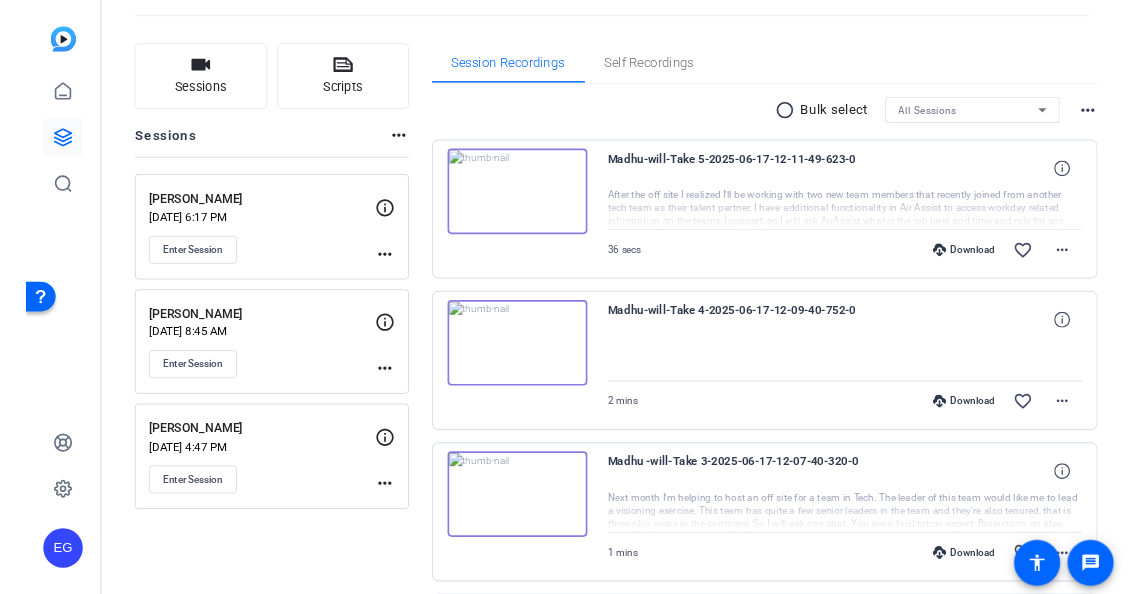 scroll, scrollTop: 0, scrollLeft: 0, axis: both 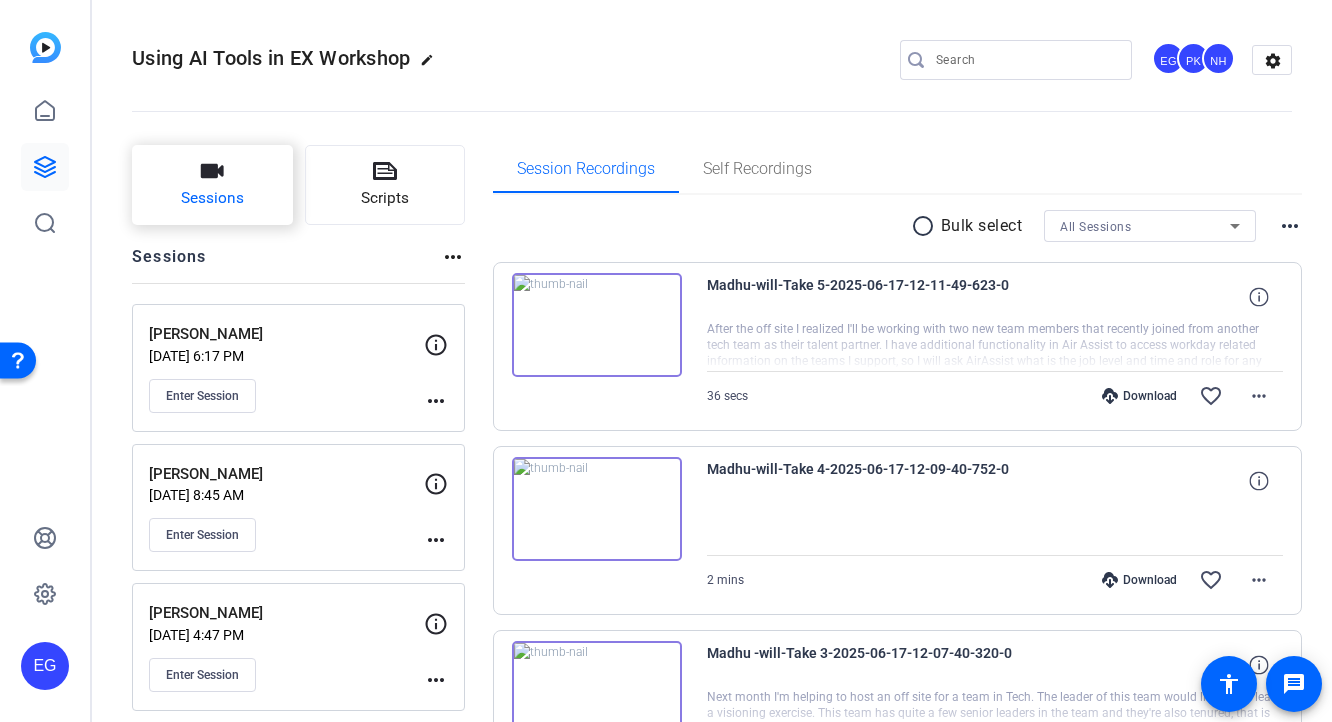 click 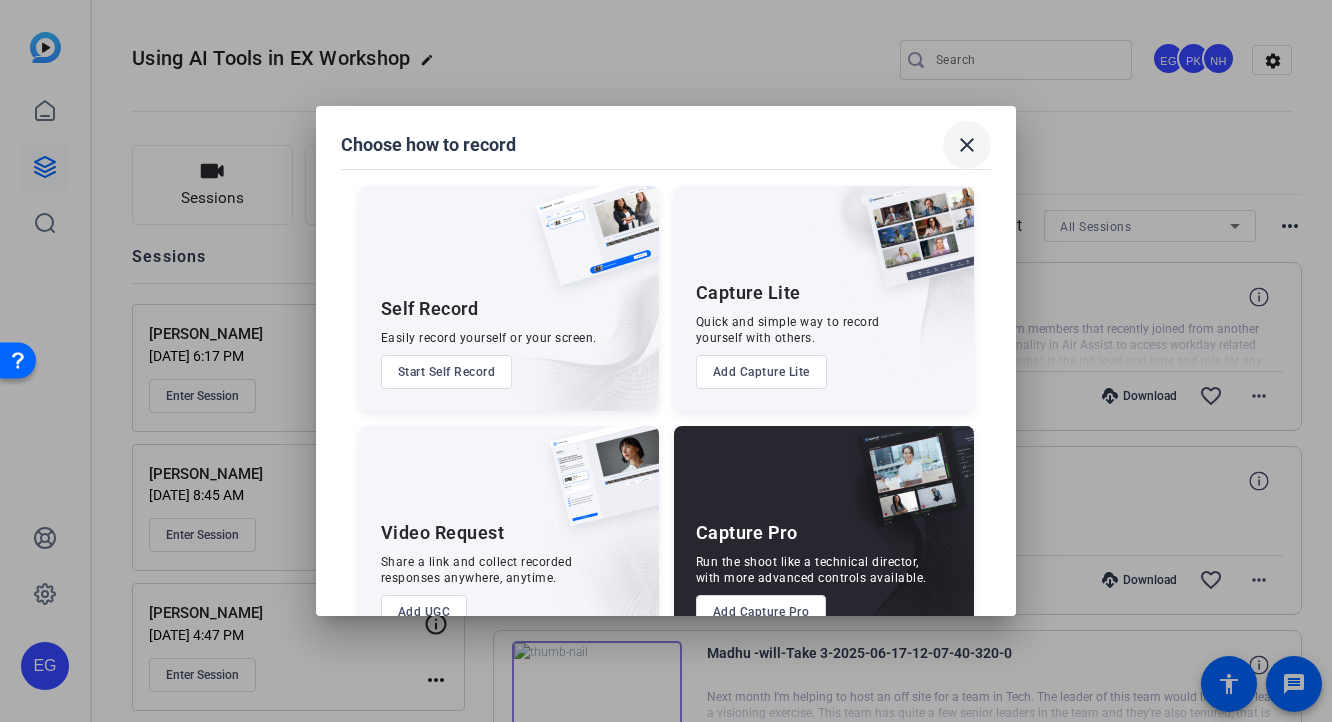 click at bounding box center [967, 145] 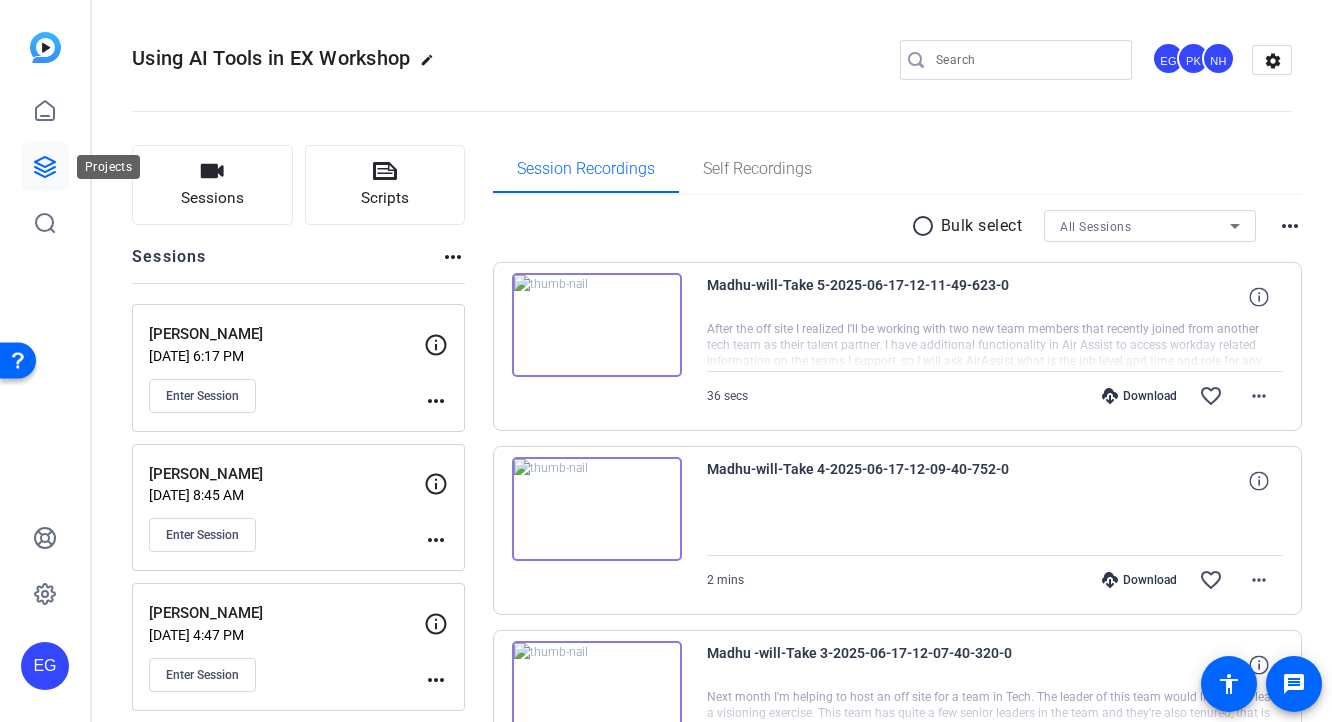 click 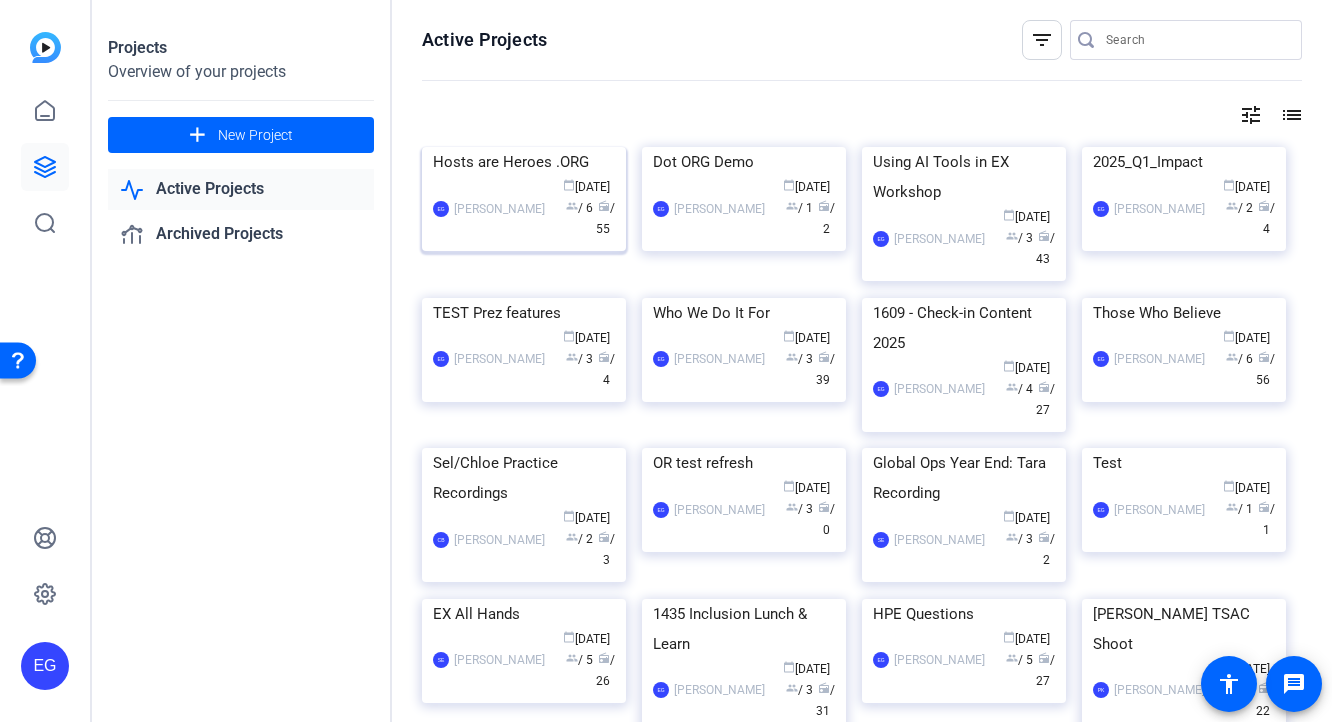 click 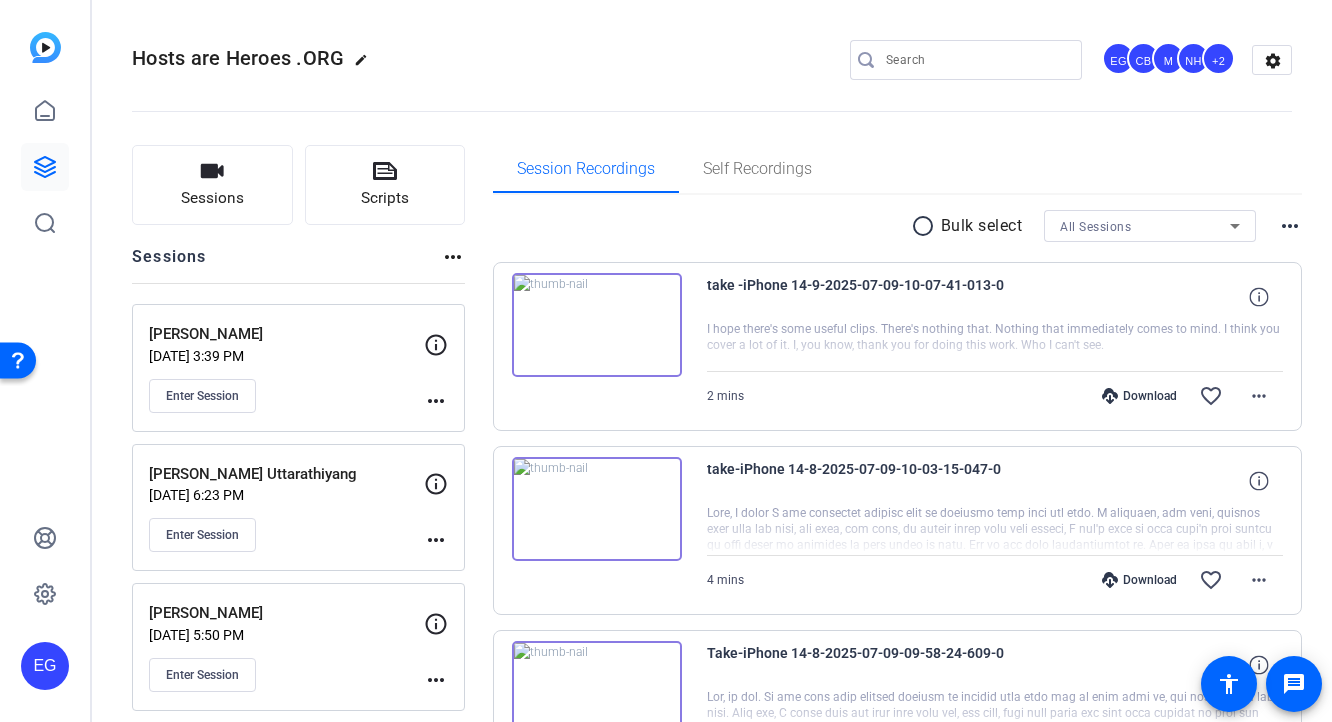 click on "[DATE] 3:39 PM" 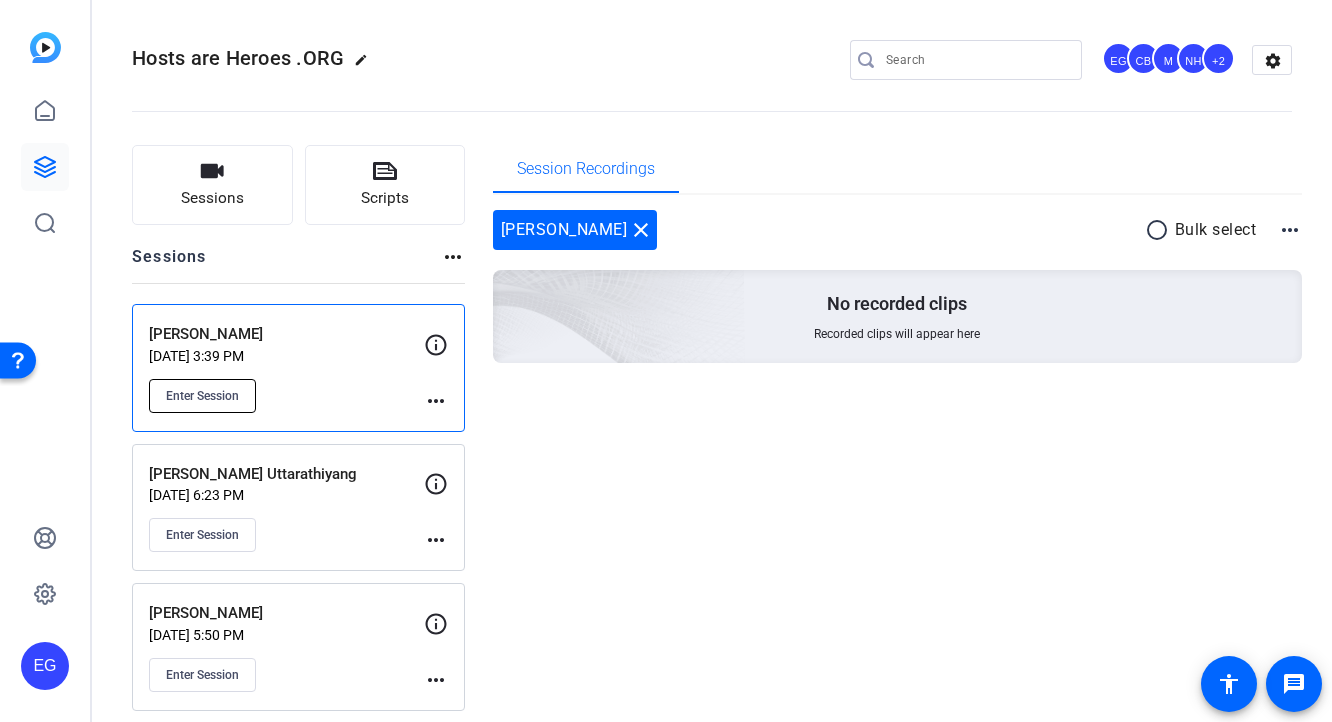click on "Enter Session" 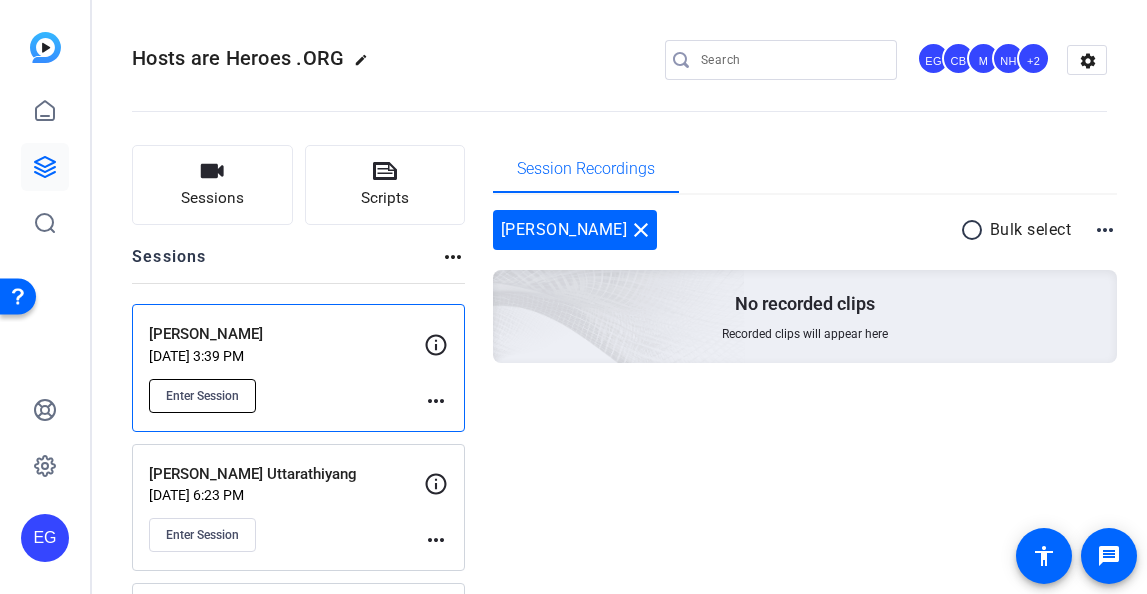 click on "Enter Session" 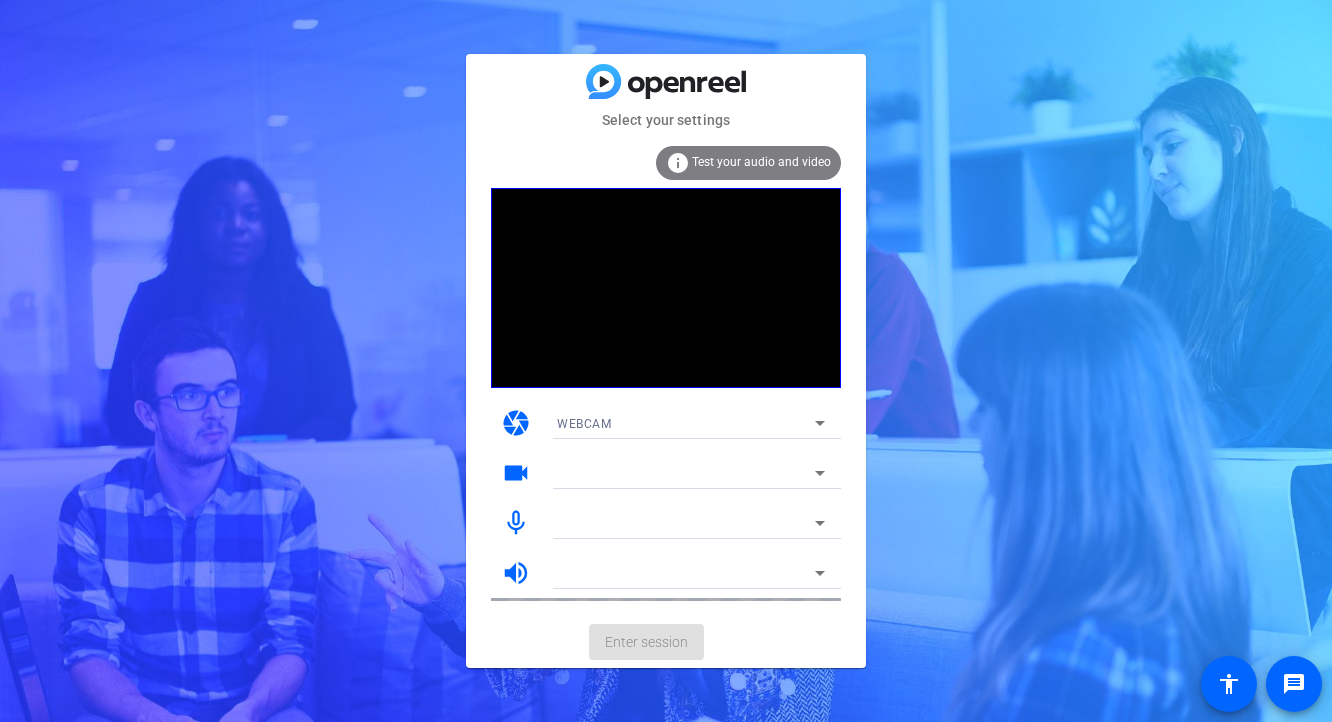 scroll, scrollTop: 0, scrollLeft: 0, axis: both 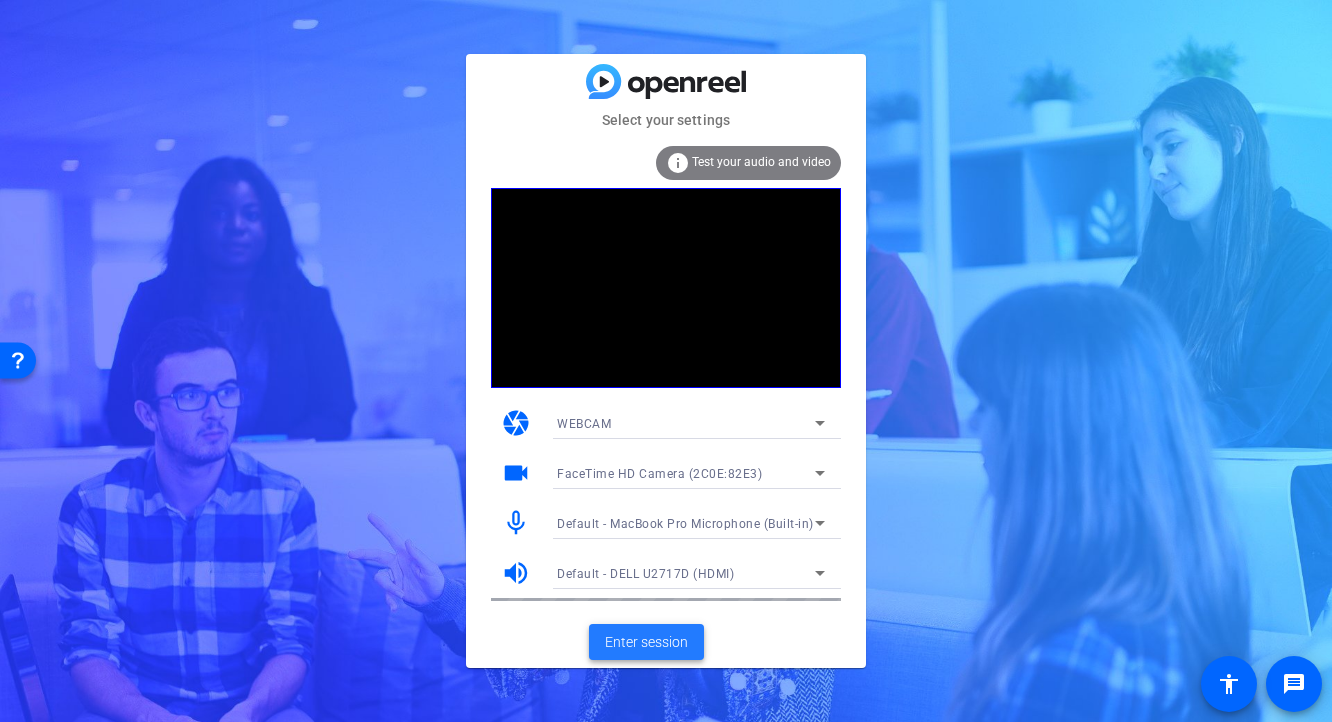 click on "Enter session" 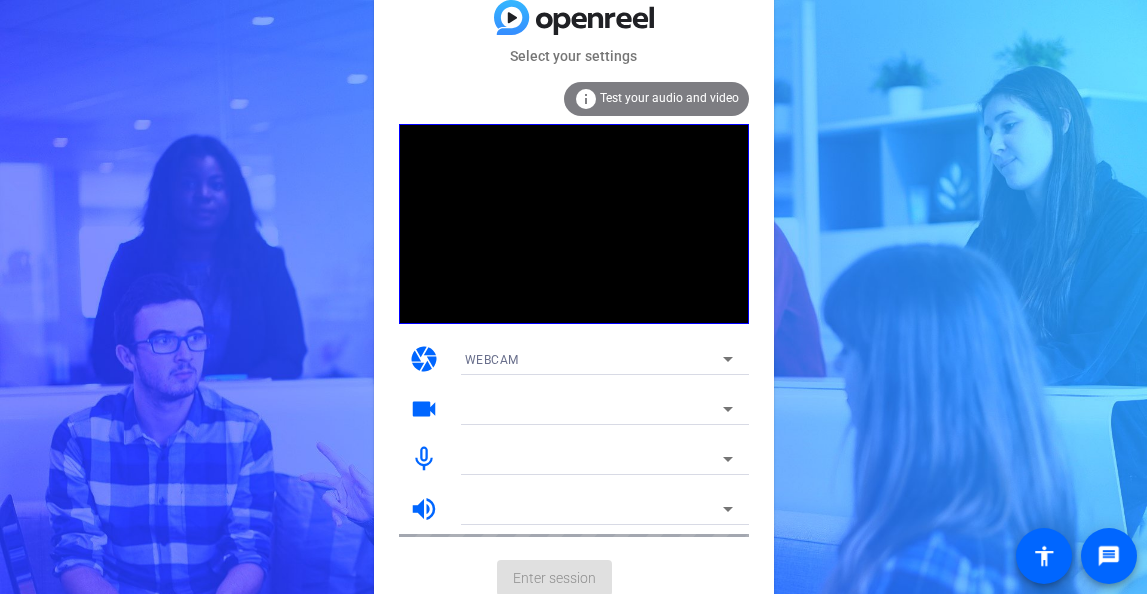 scroll, scrollTop: 0, scrollLeft: 0, axis: both 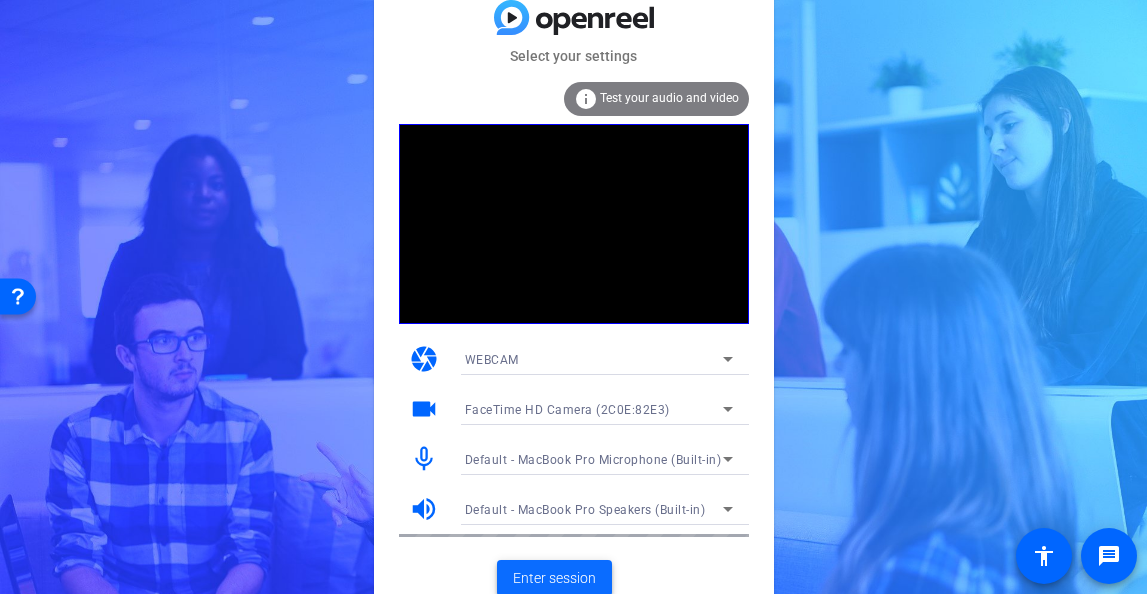 click on "Enter session" 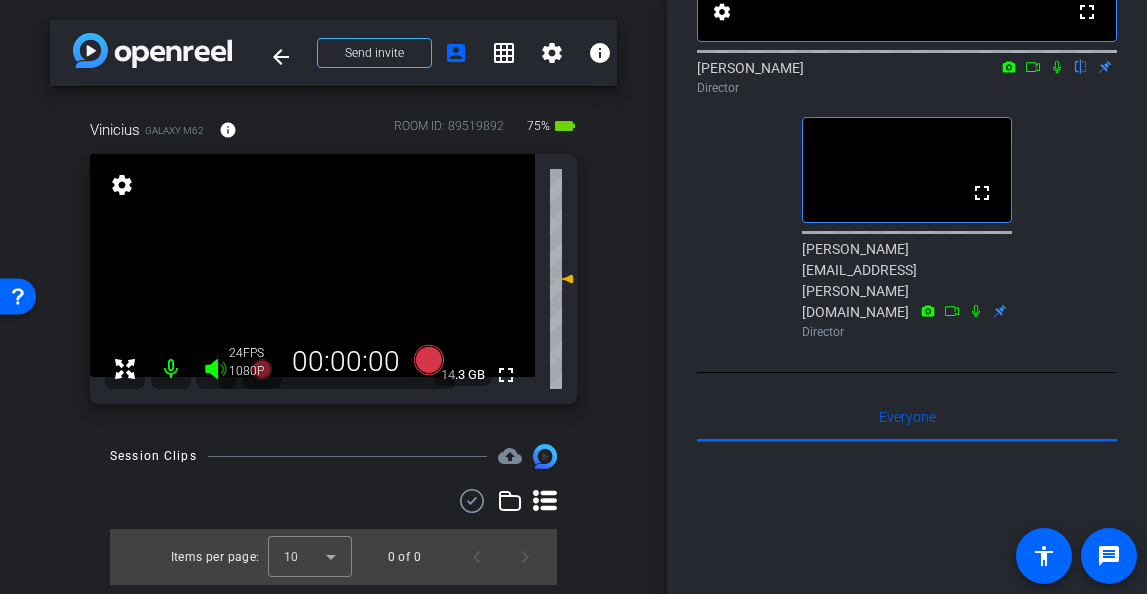 scroll, scrollTop: 349, scrollLeft: 0, axis: vertical 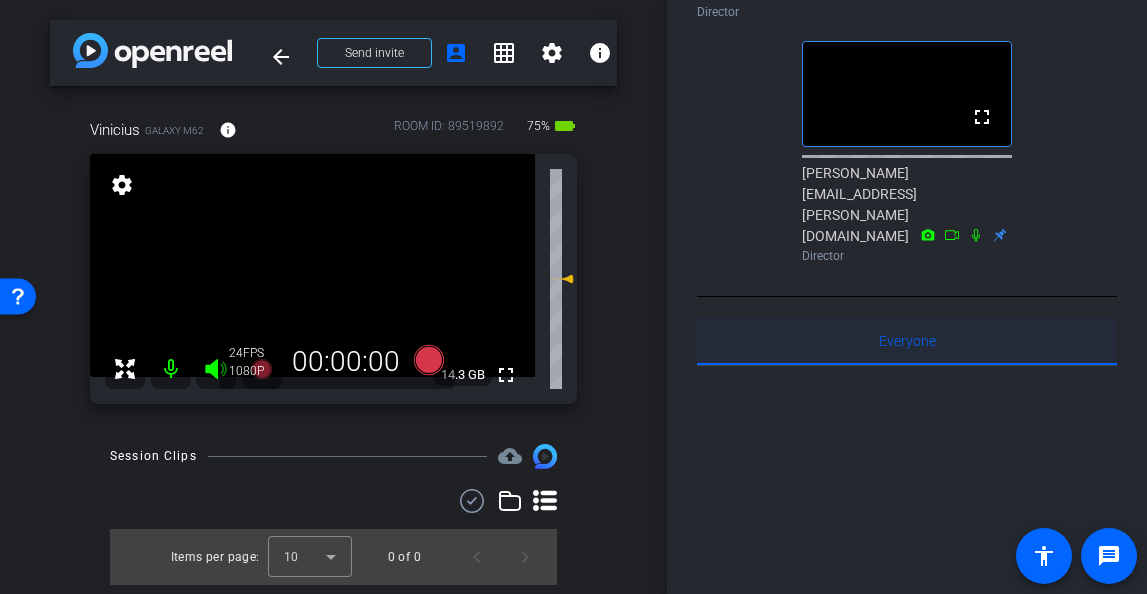 click on "Everyone  0" at bounding box center (907, 341) 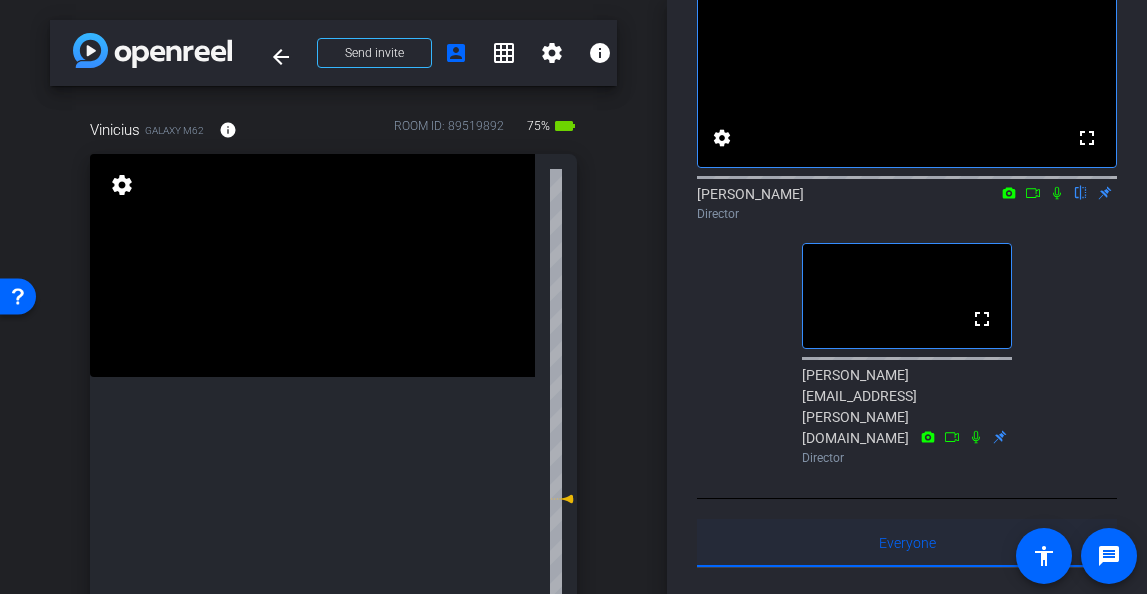 scroll, scrollTop: 0, scrollLeft: 0, axis: both 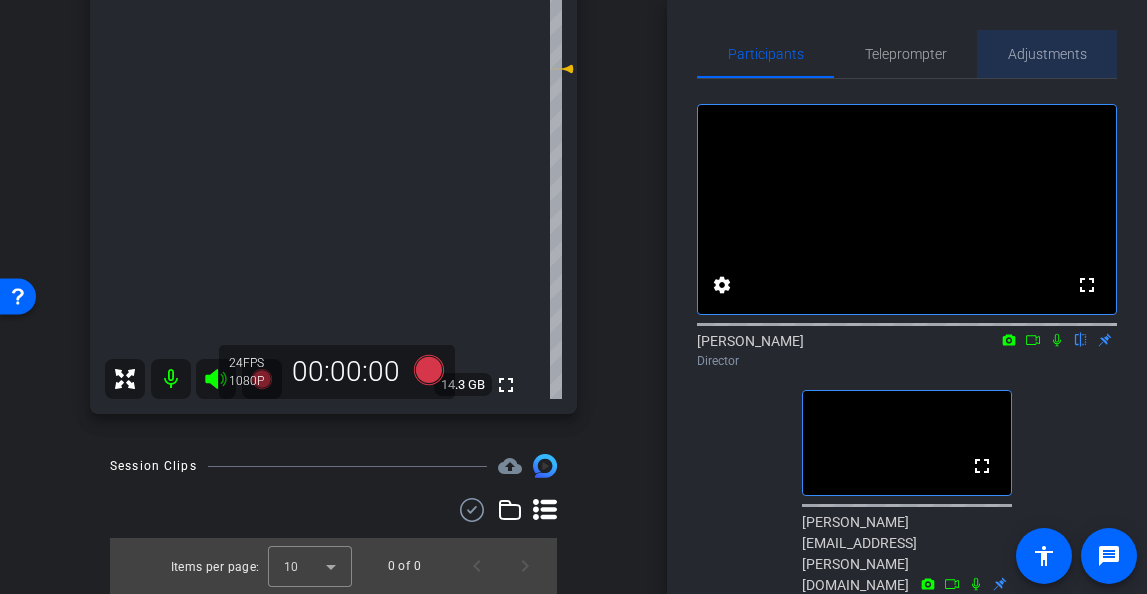 click on "Adjustments" at bounding box center (1047, 54) 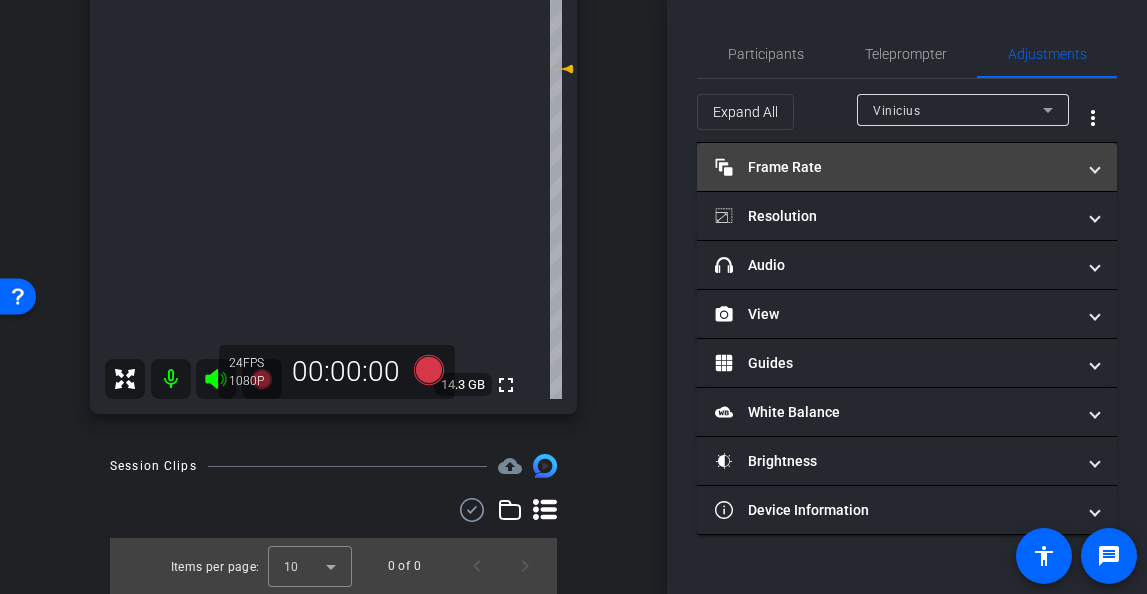 click on "Frame Rate
Frame Rate" at bounding box center (895, 167) 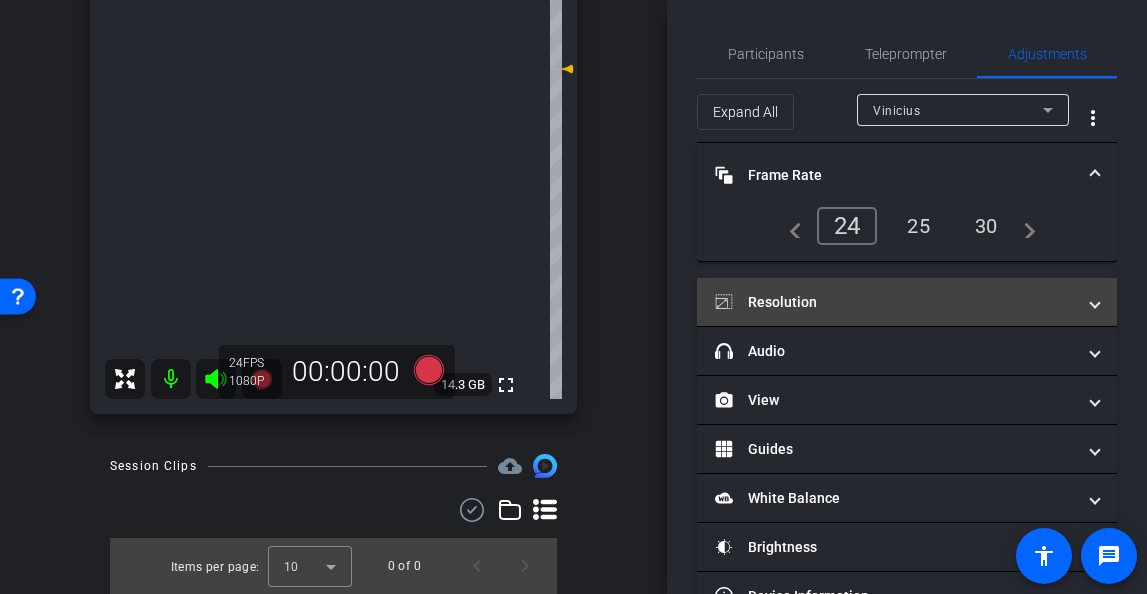 click on "Resolution" at bounding box center (895, 302) 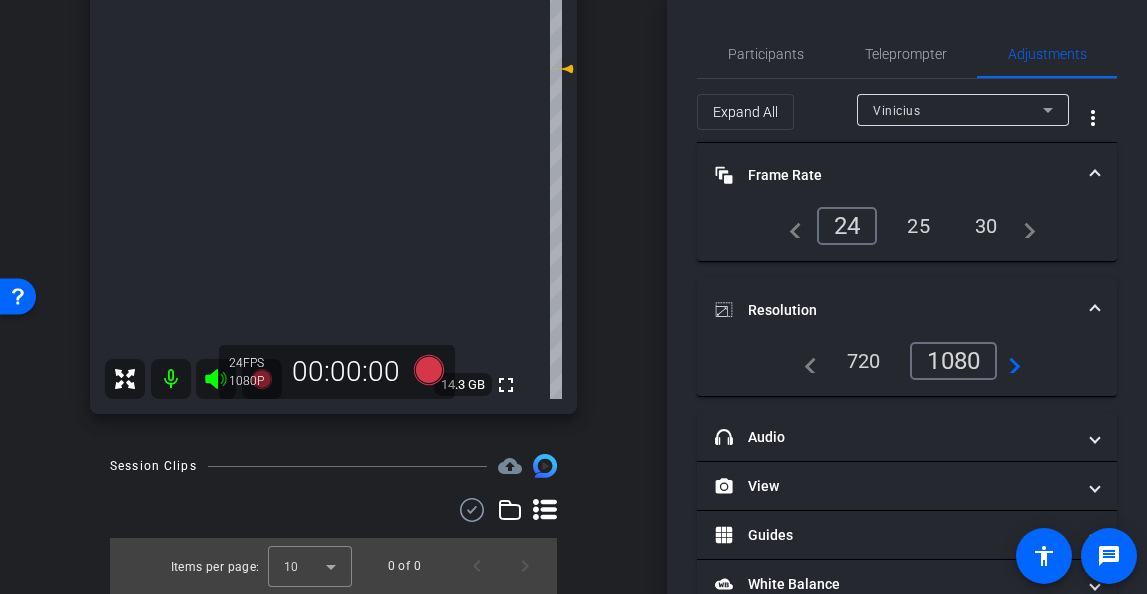 click on "navigate_next" at bounding box center (1009, 361) 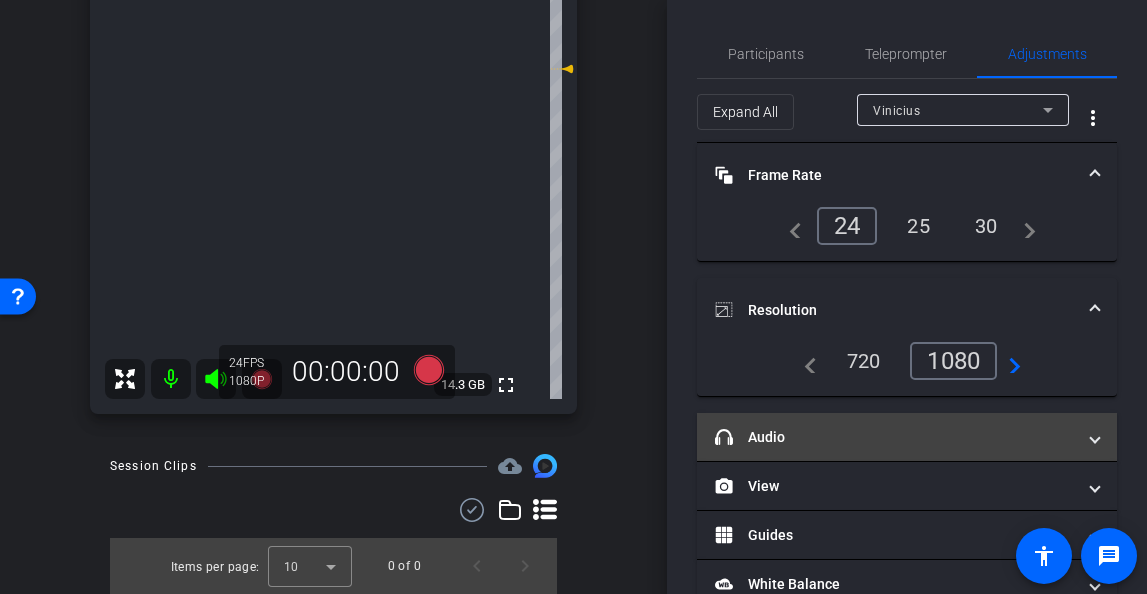 click on "headphone icon
Audio" at bounding box center (895, 437) 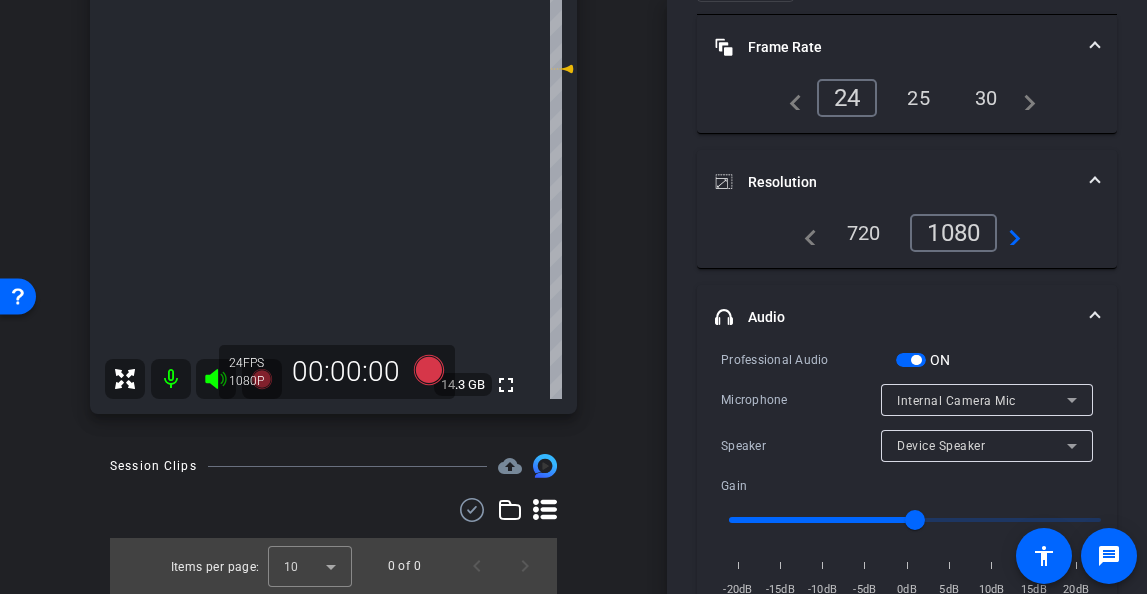 scroll, scrollTop: 153, scrollLeft: 0, axis: vertical 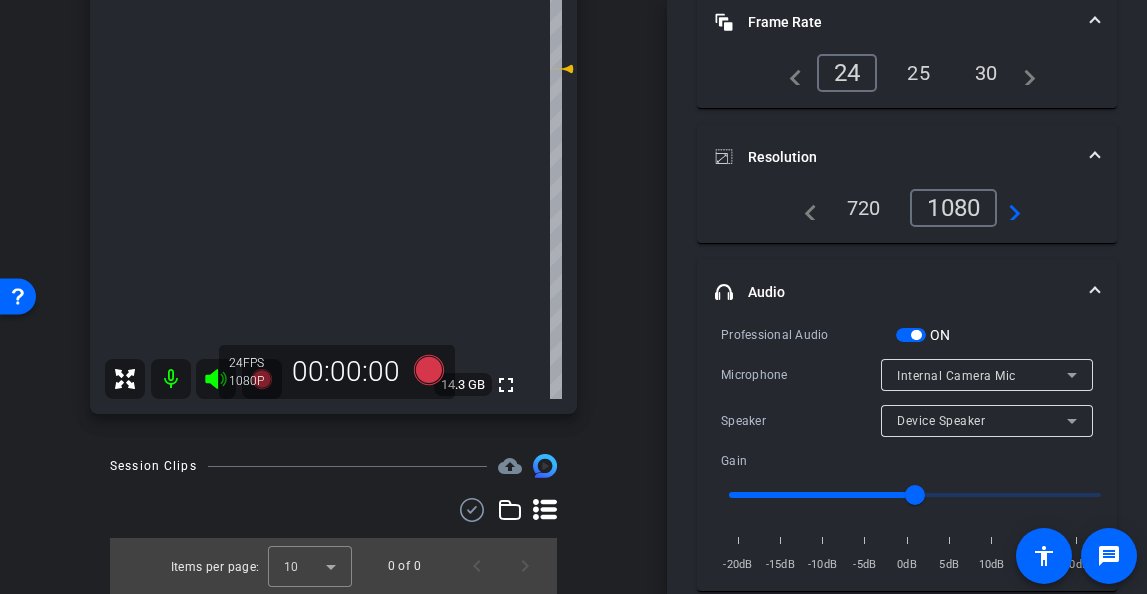 click at bounding box center (911, 335) 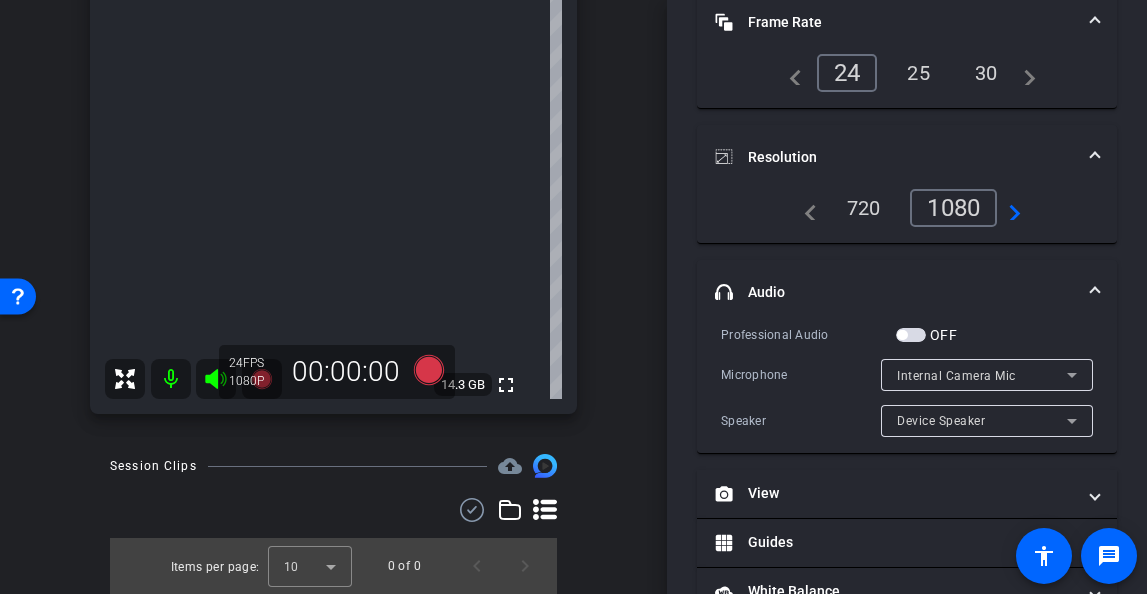 click on "Device Speaker" at bounding box center (982, 420) 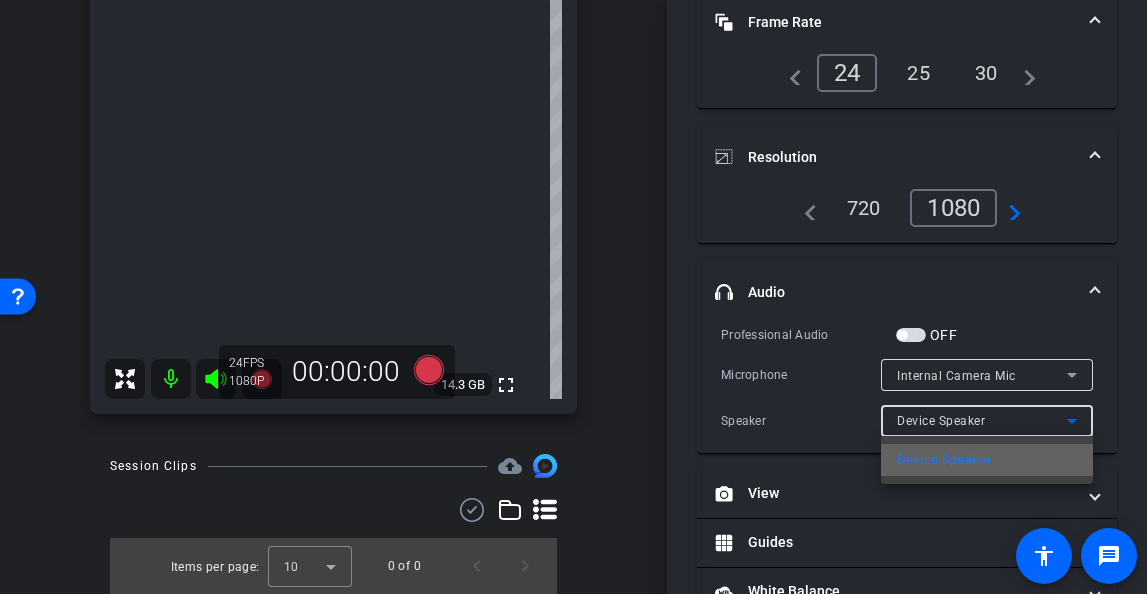 click on "Device Speaker" at bounding box center [944, 460] 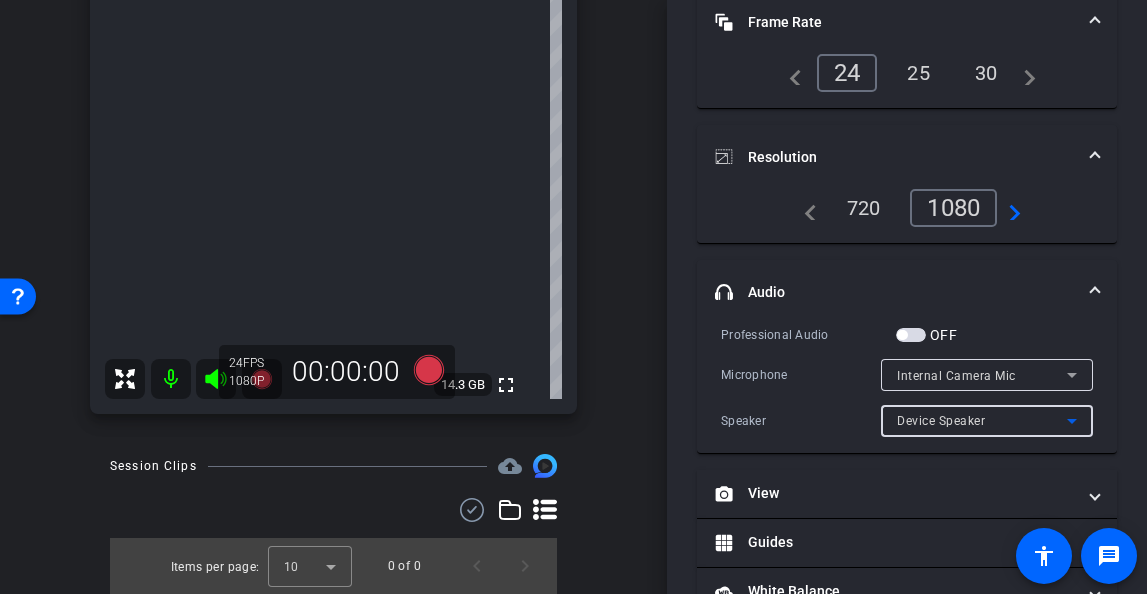 click on "Internal Camera Mic" at bounding box center [982, 375] 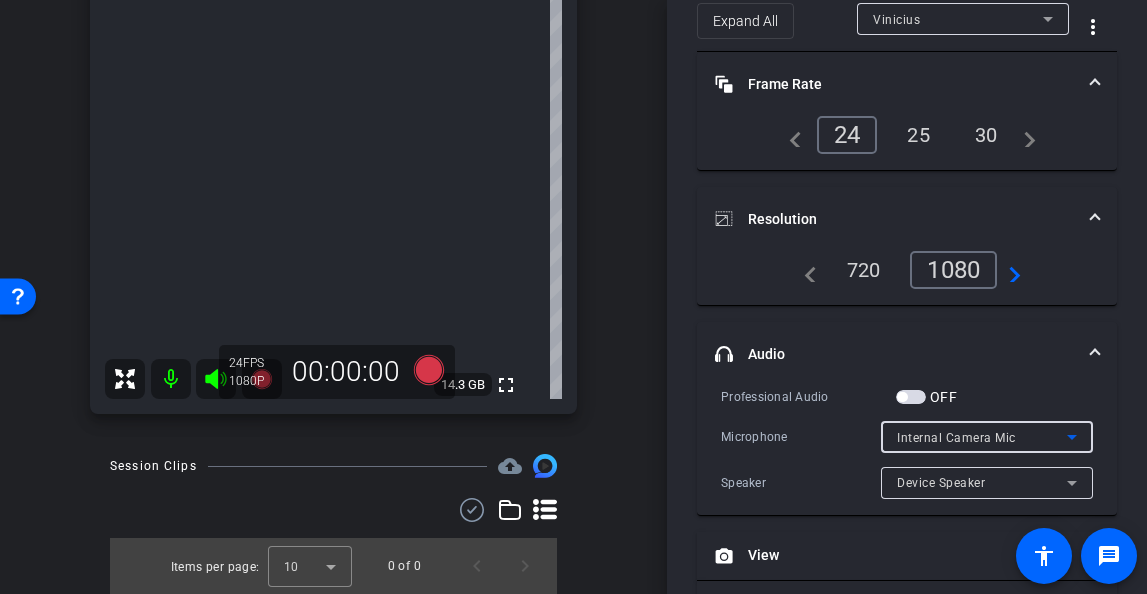 scroll, scrollTop: 0, scrollLeft: 0, axis: both 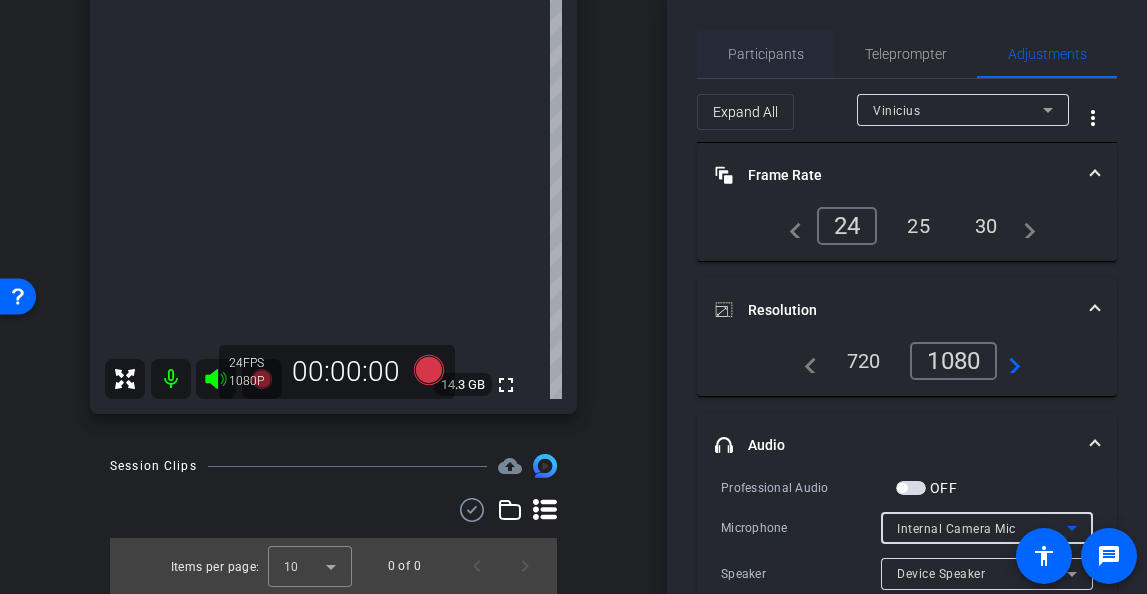click on "Participants" at bounding box center [766, 54] 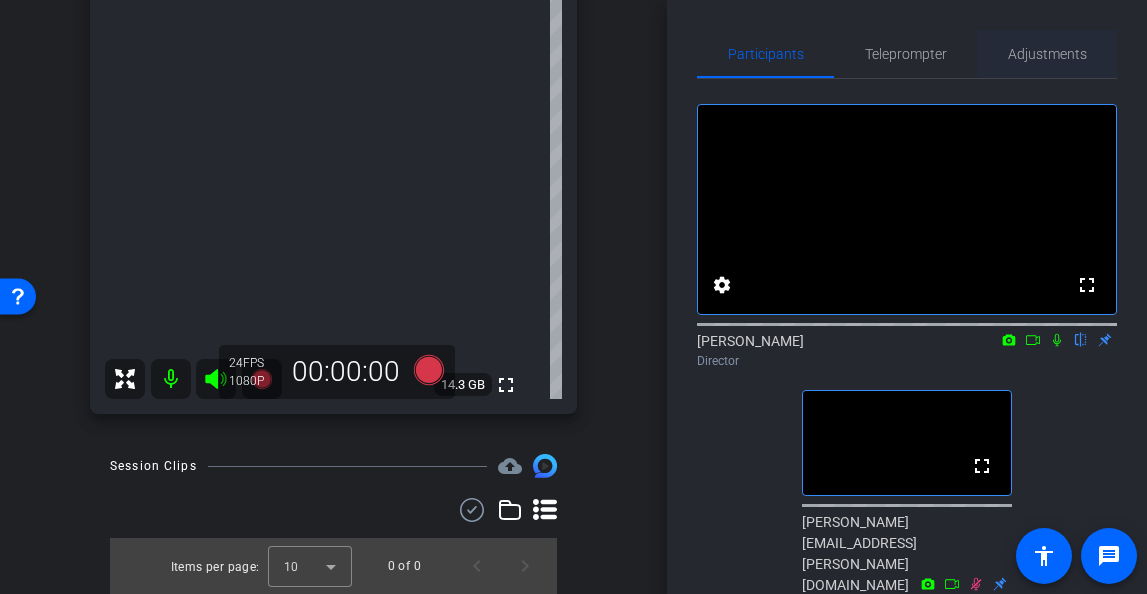 click on "Adjustments" at bounding box center (1047, 54) 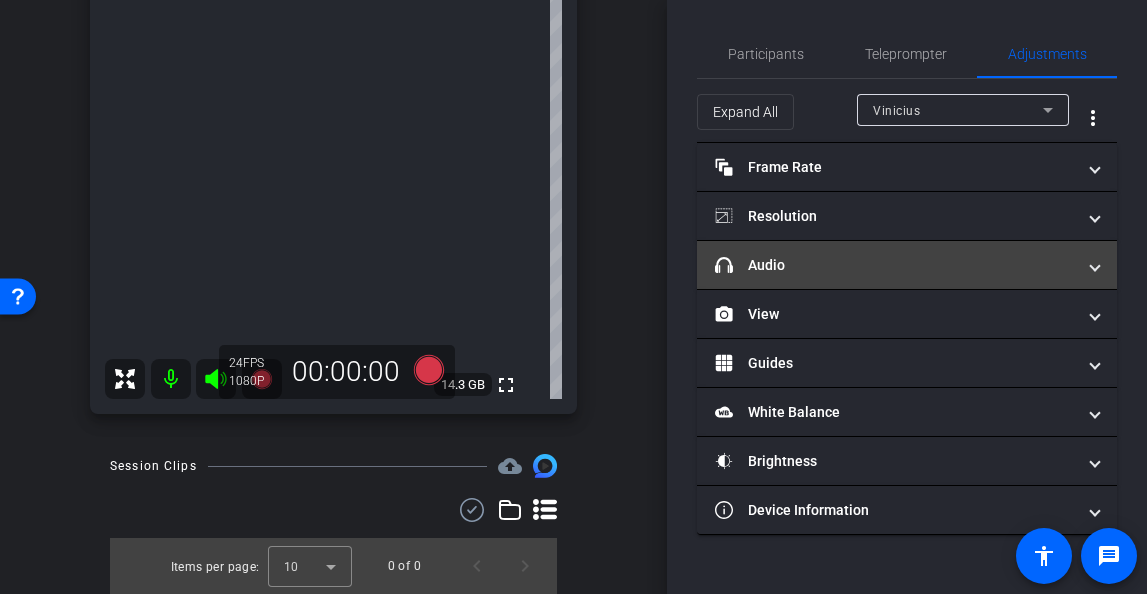 click on "headphone icon
Audio" at bounding box center (895, 265) 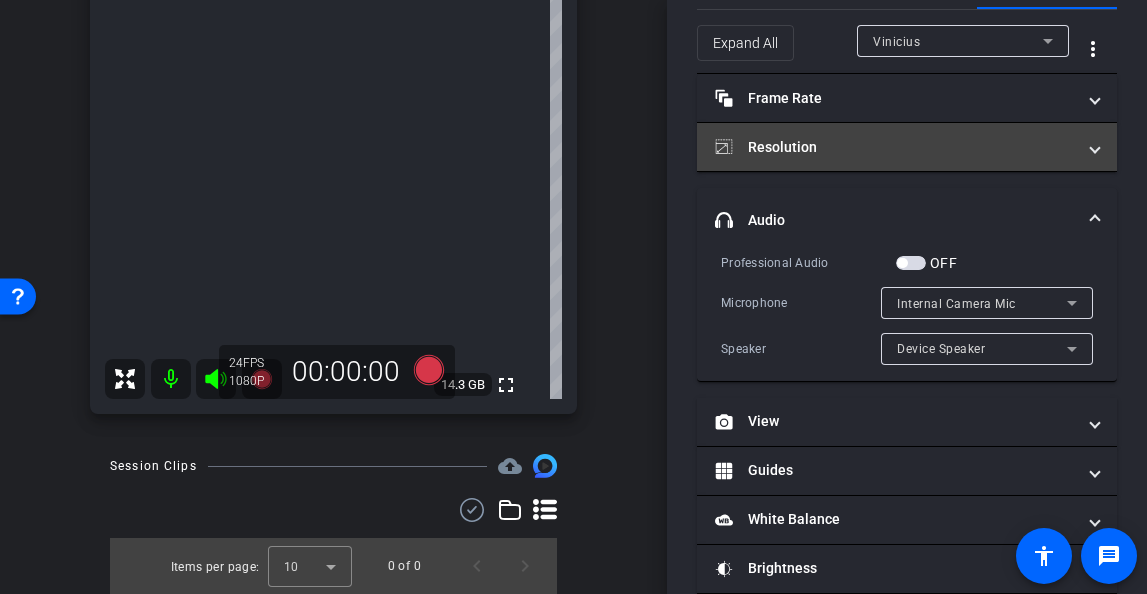 scroll, scrollTop: 0, scrollLeft: 0, axis: both 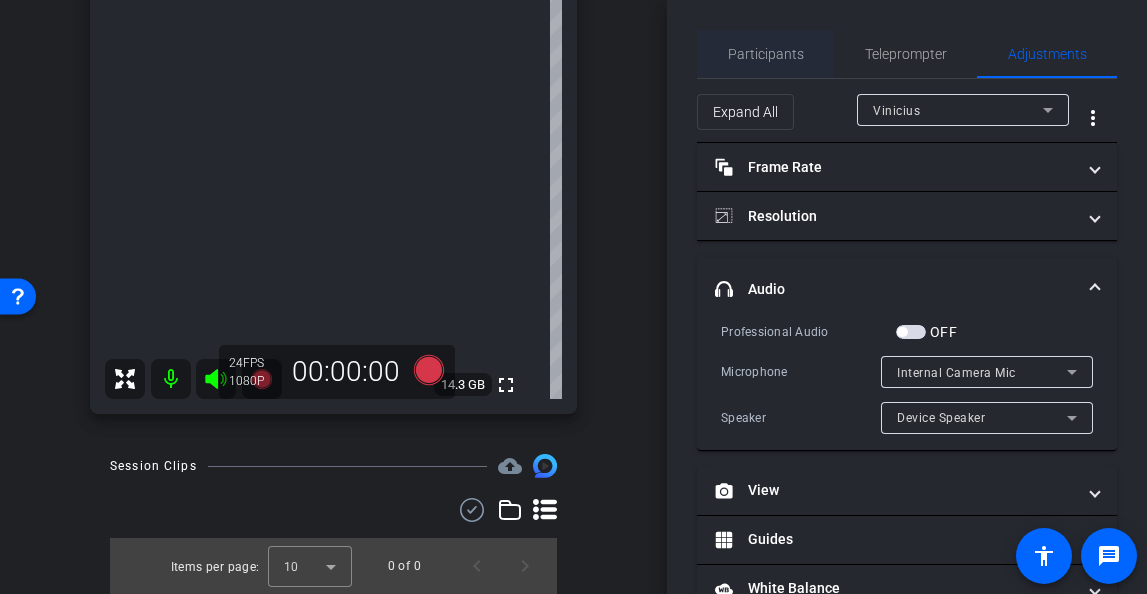 click on "Participants" at bounding box center [766, 54] 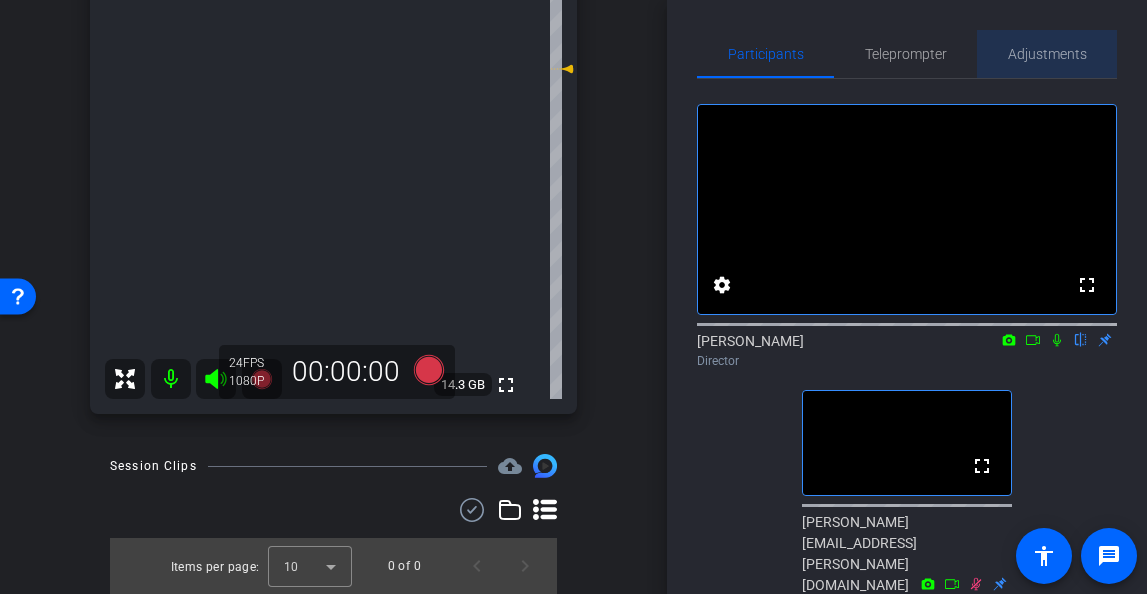 click on "Adjustments" at bounding box center (1047, 54) 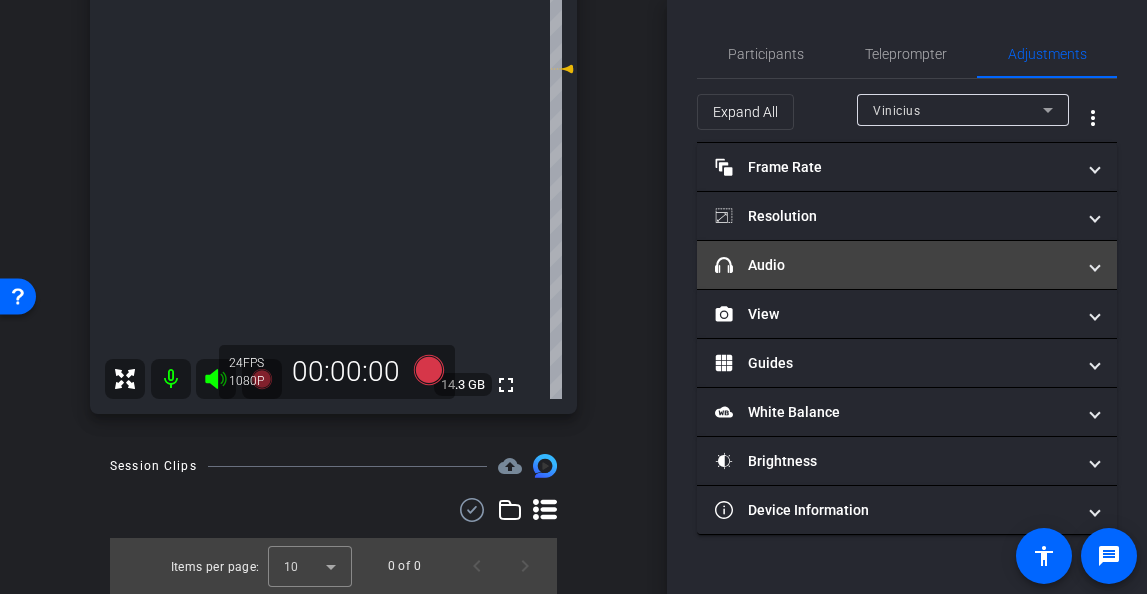 click on "headphone icon
Audio" at bounding box center (895, 265) 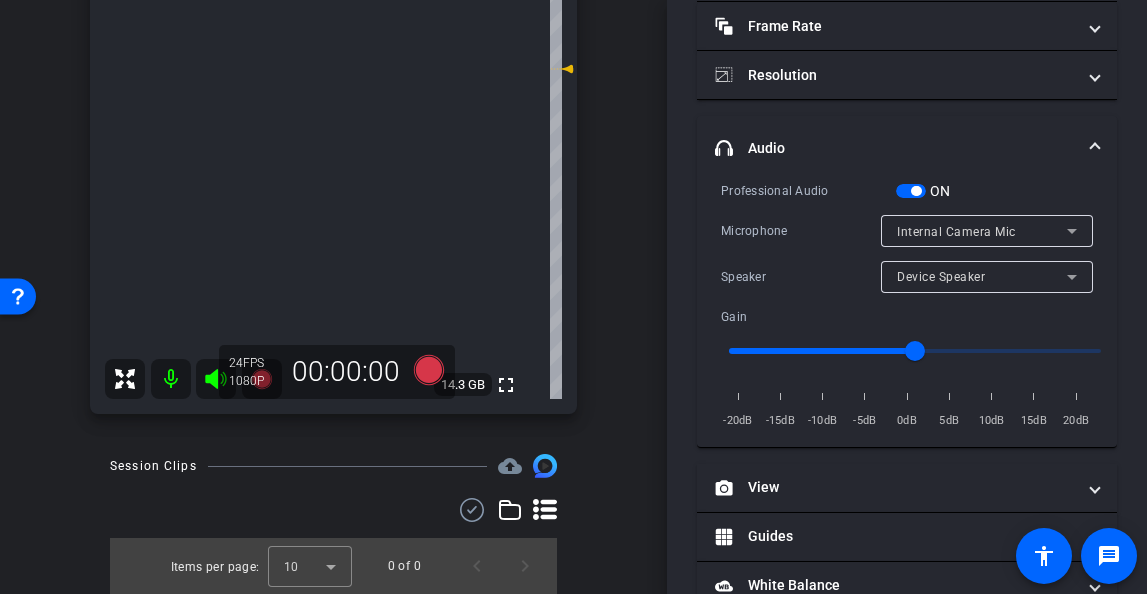 scroll, scrollTop: 129, scrollLeft: 0, axis: vertical 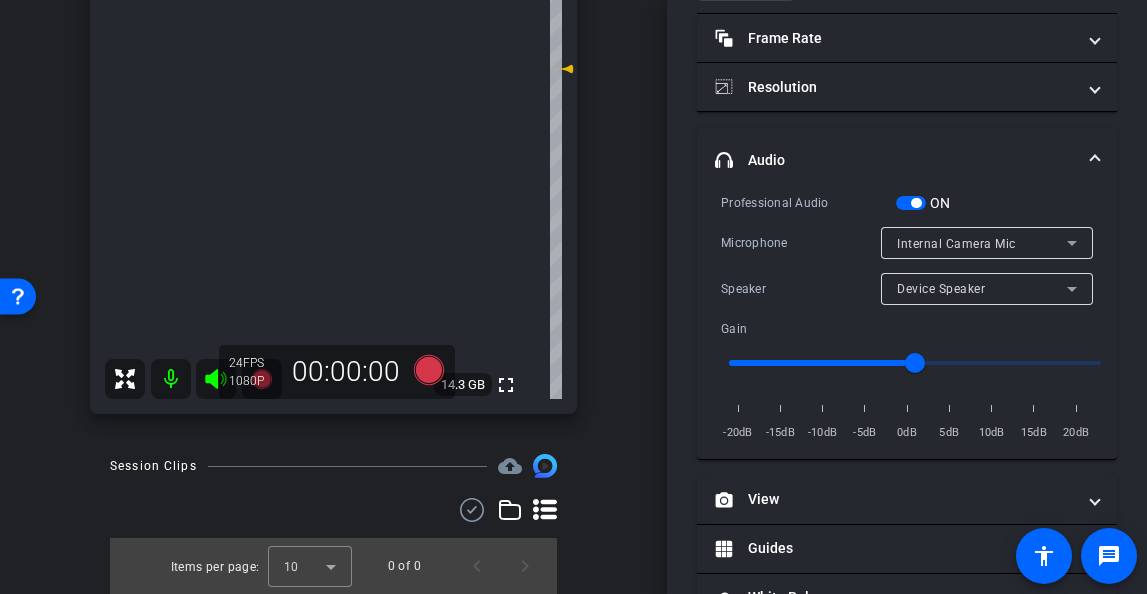 click at bounding box center [916, 203] 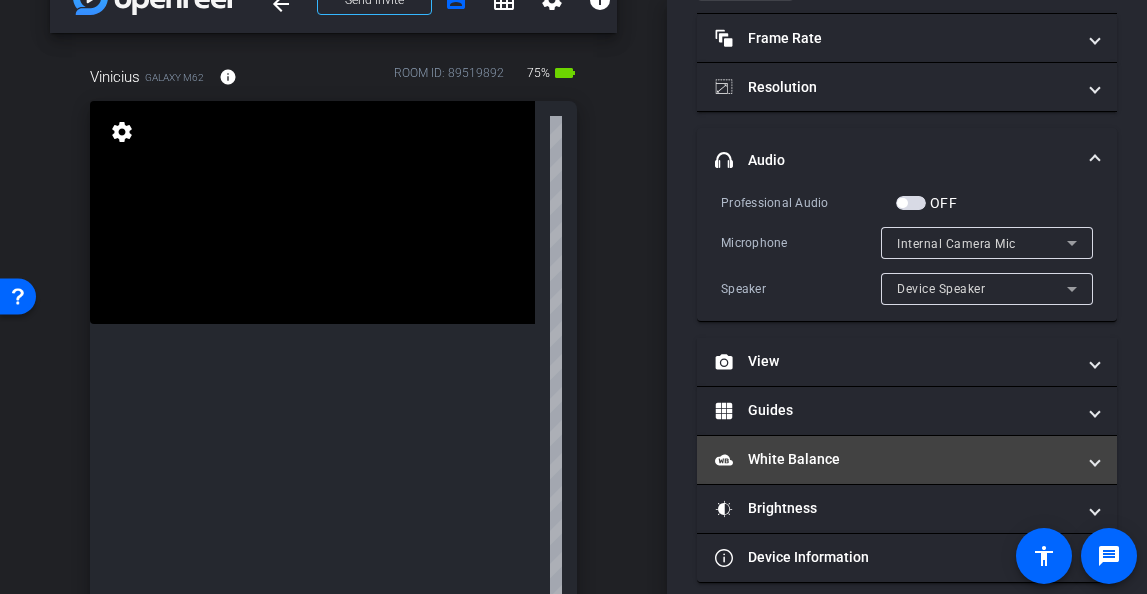 scroll, scrollTop: 0, scrollLeft: 0, axis: both 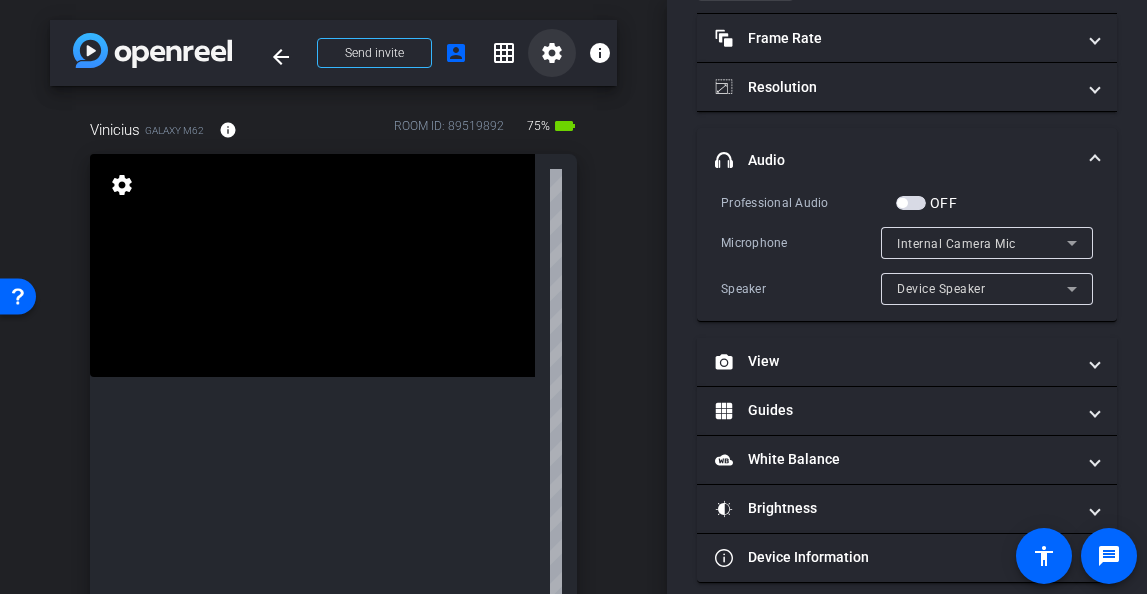 click on "settings" at bounding box center (552, 53) 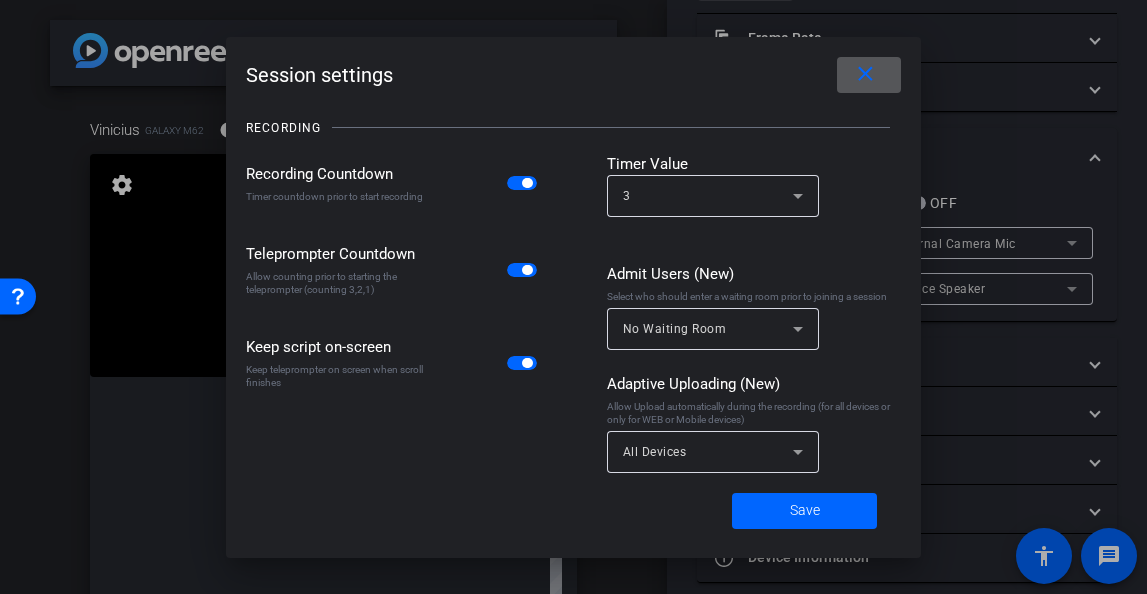 click 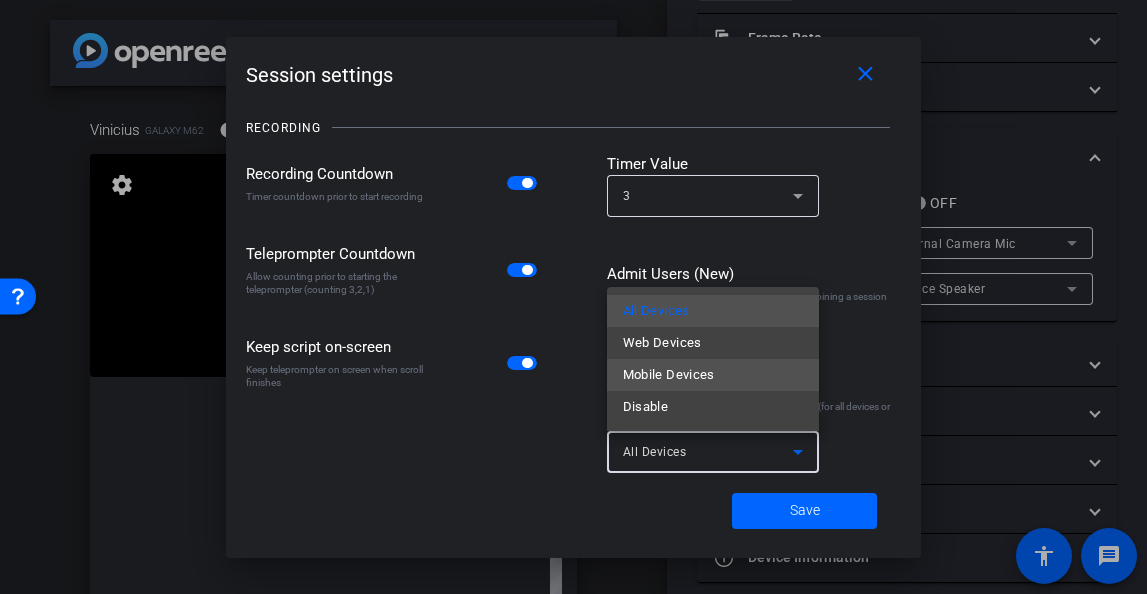 click on "Mobile Devices" at bounding box center (713, 375) 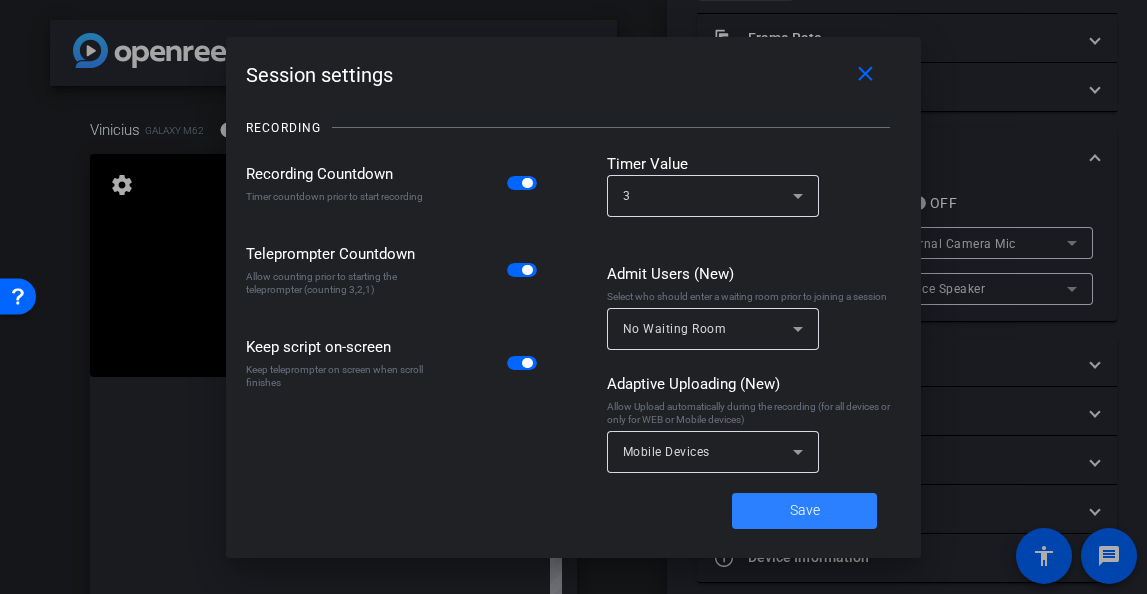 click on "Save" at bounding box center (805, 510) 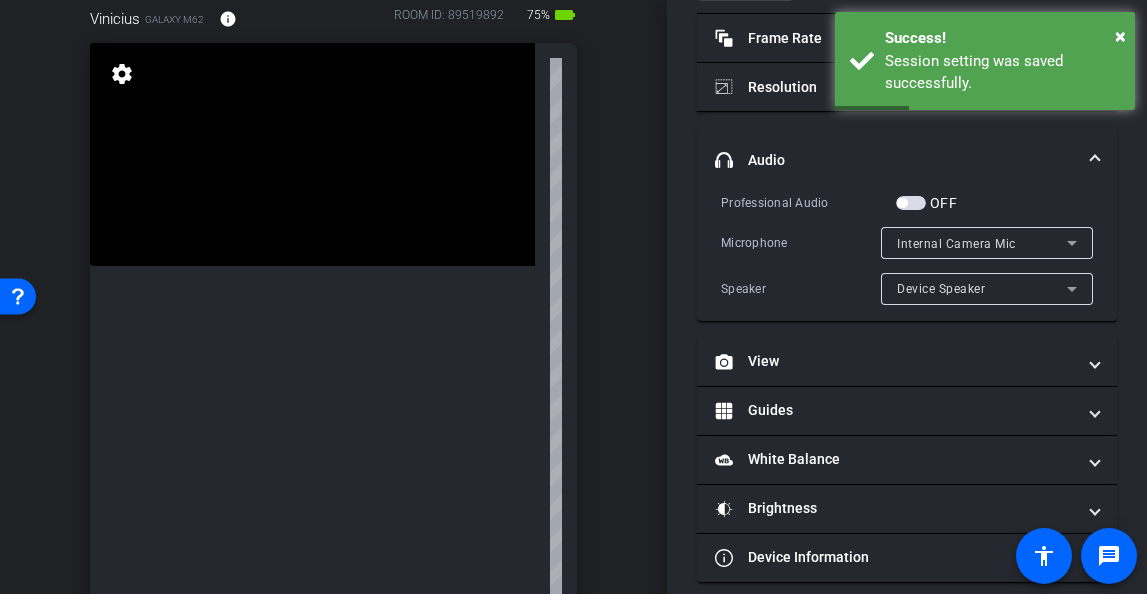 scroll, scrollTop: 156, scrollLeft: 0, axis: vertical 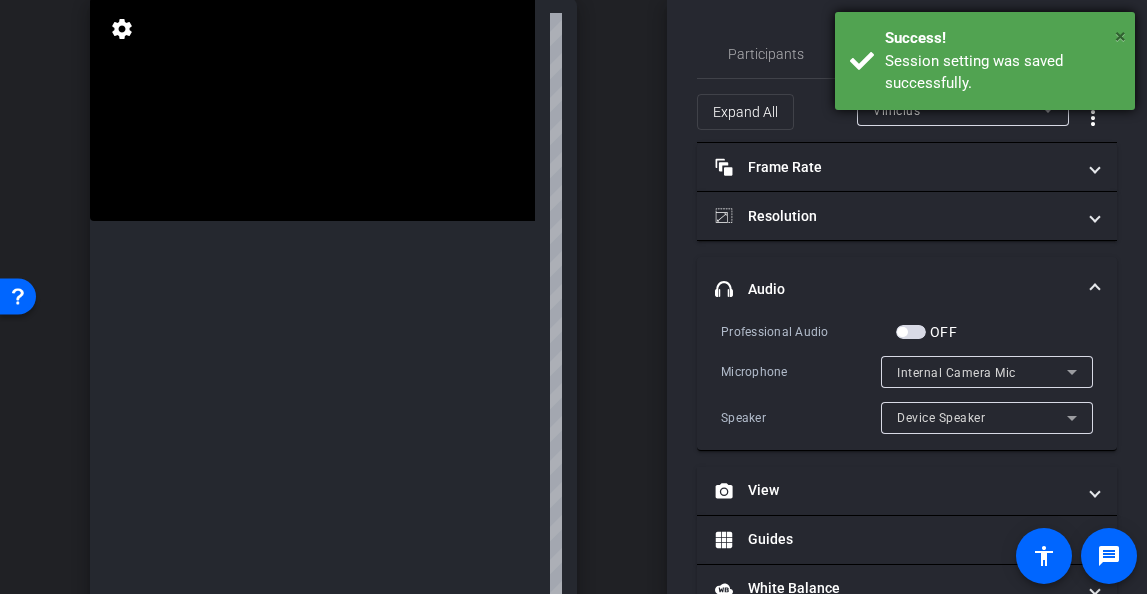 click on "×" at bounding box center (1120, 36) 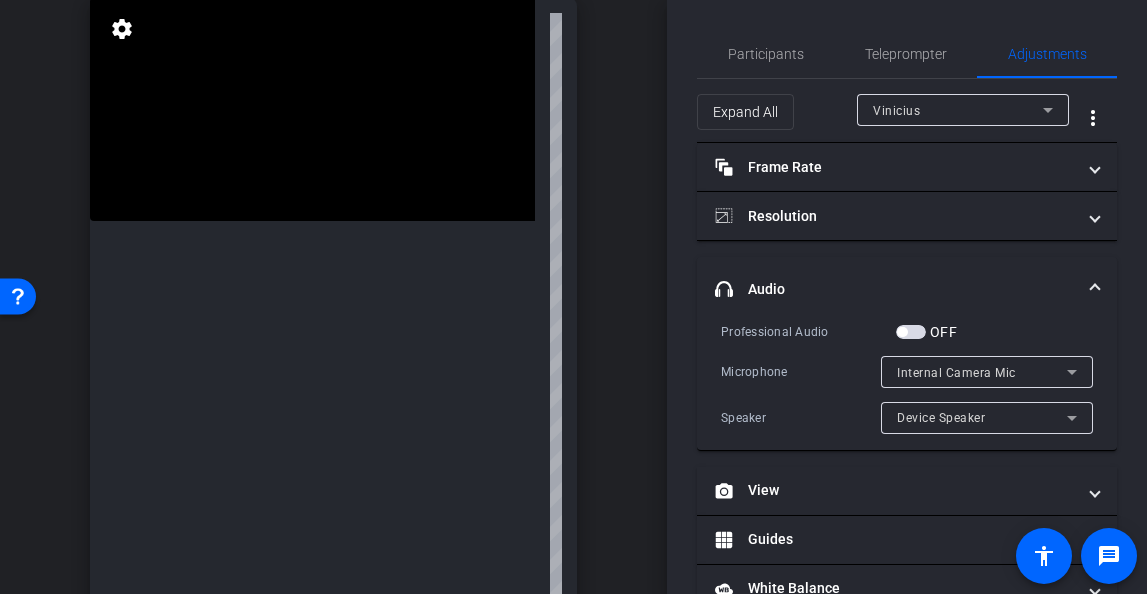 scroll, scrollTop: 147, scrollLeft: 0, axis: vertical 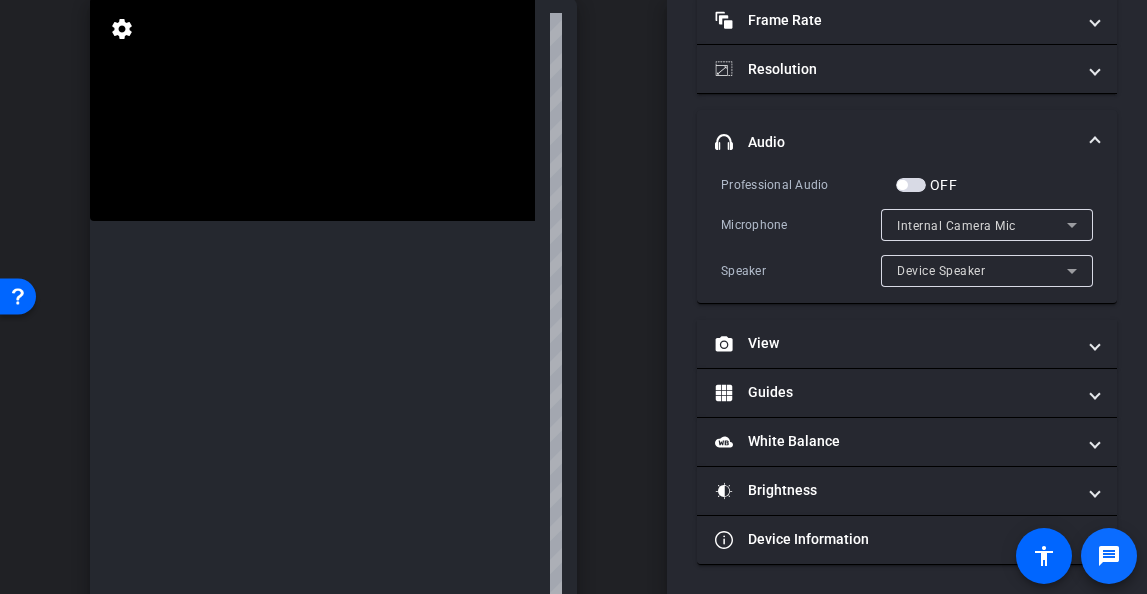 click on "message" 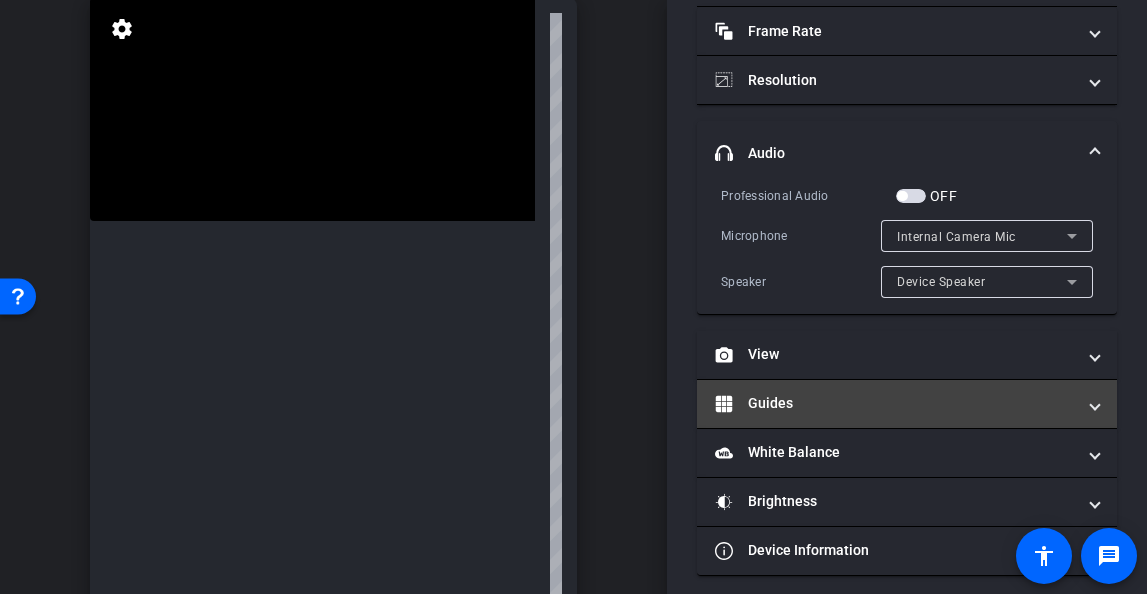 scroll, scrollTop: 0, scrollLeft: 0, axis: both 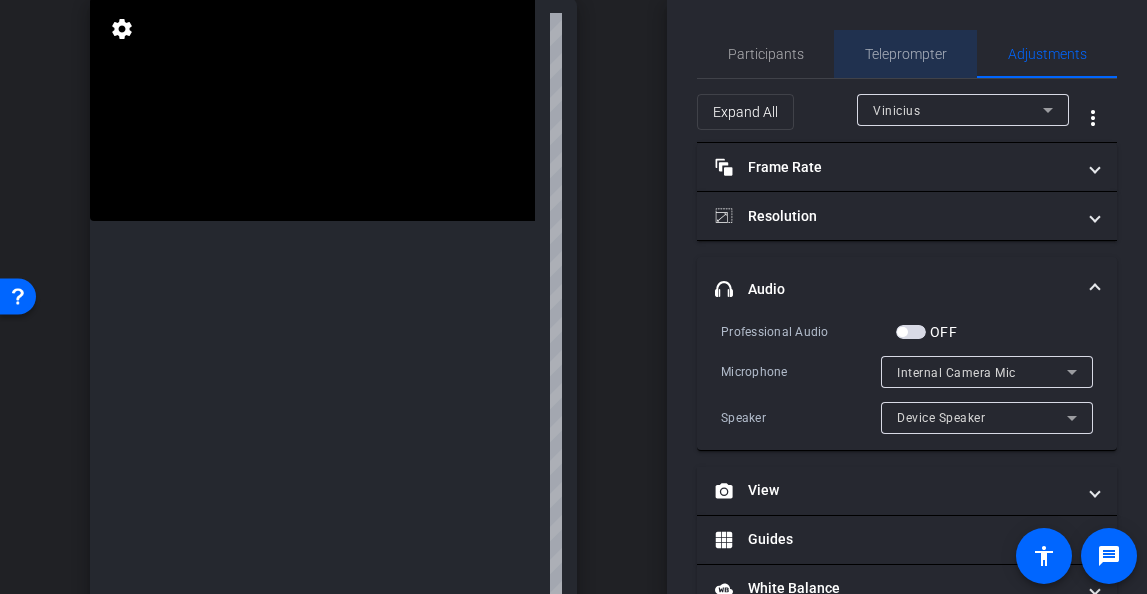 click on "Teleprompter" at bounding box center (906, 54) 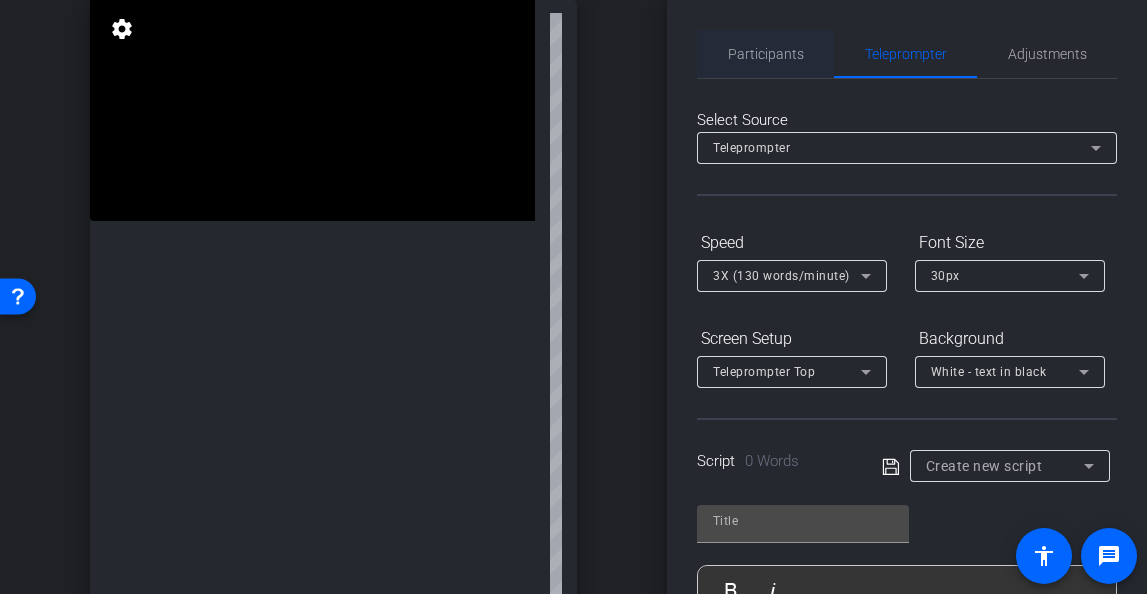 click on "Participants" at bounding box center [766, 54] 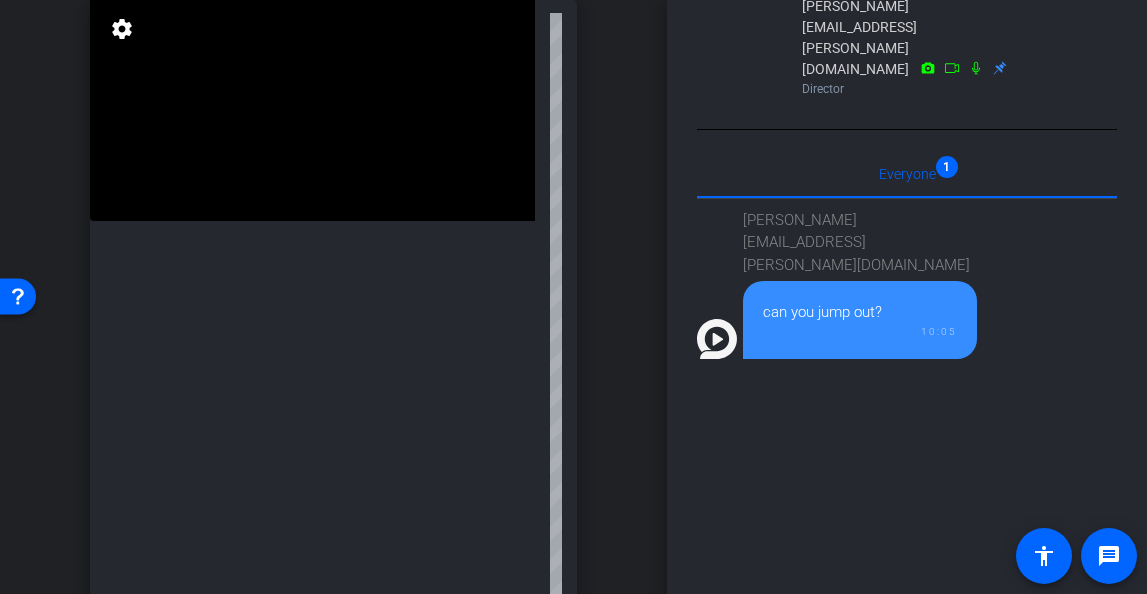 scroll, scrollTop: 624, scrollLeft: 0, axis: vertical 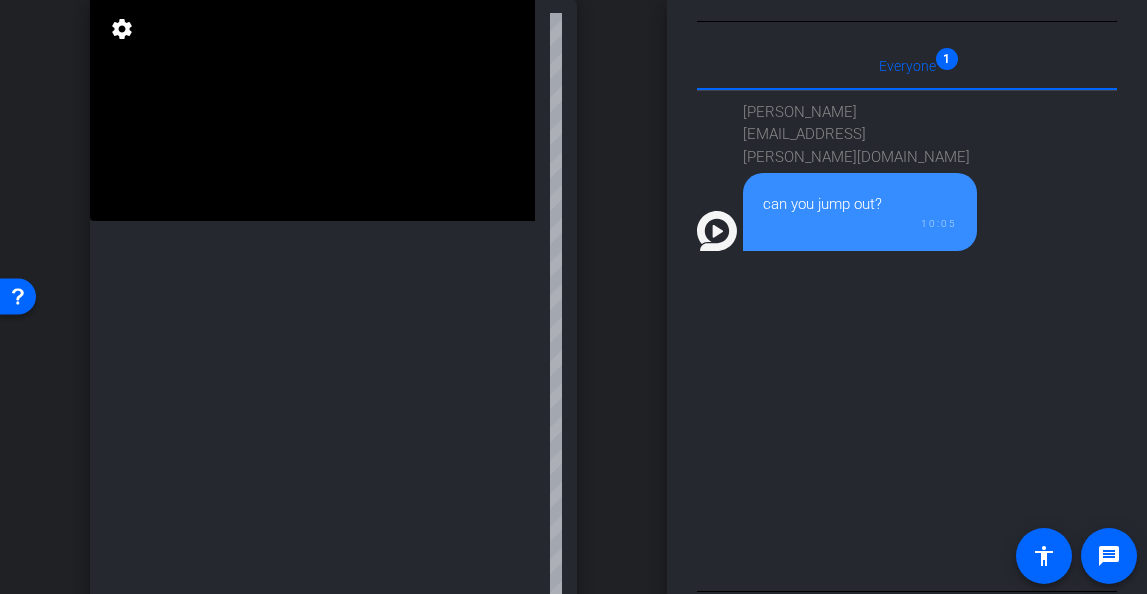 click on "can you jump out?" 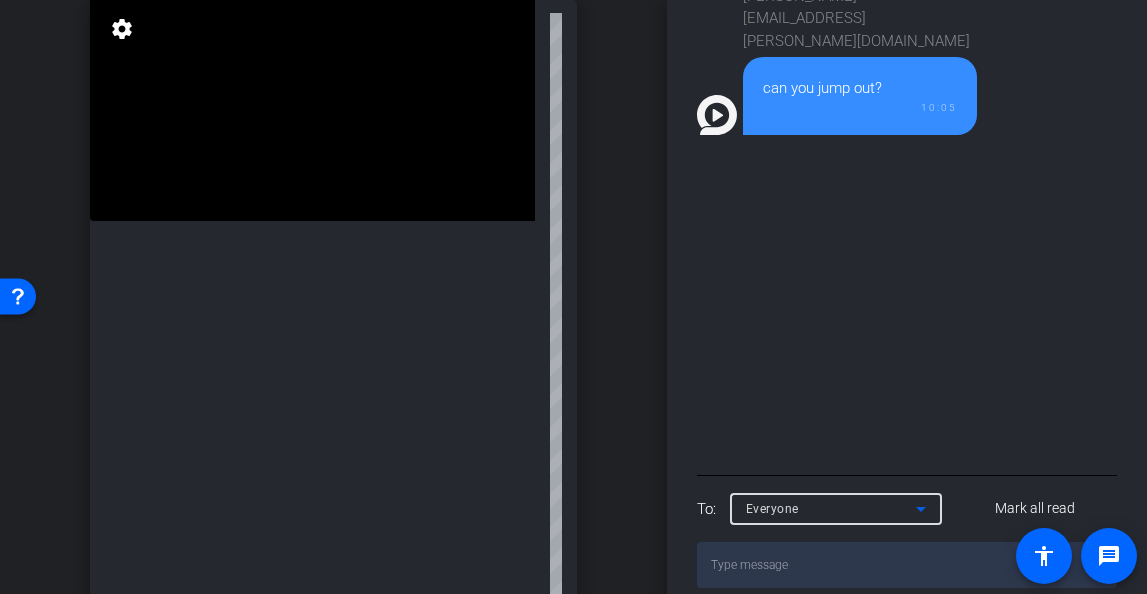click on "Everyone" at bounding box center (831, 508) 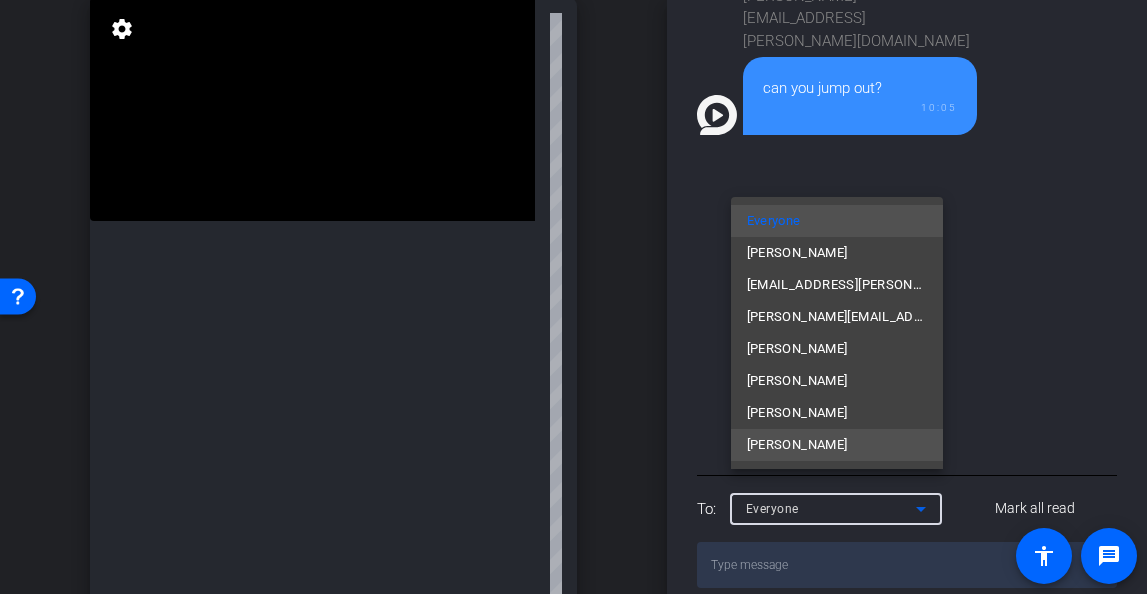 click on "[PERSON_NAME]" at bounding box center (797, 445) 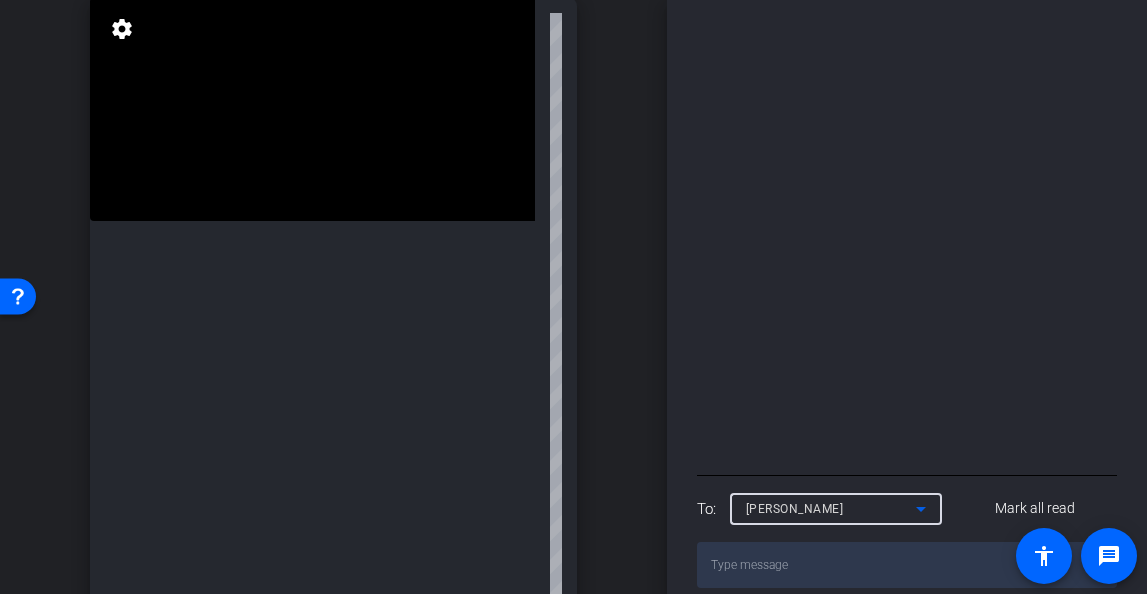 click at bounding box center [907, 565] 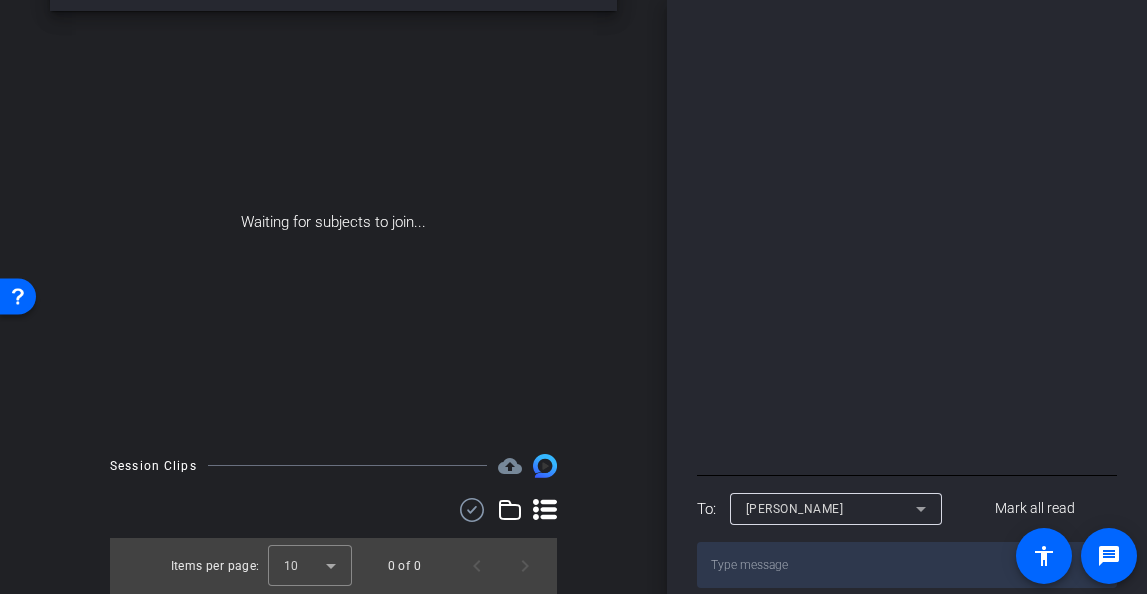 scroll, scrollTop: 75, scrollLeft: 0, axis: vertical 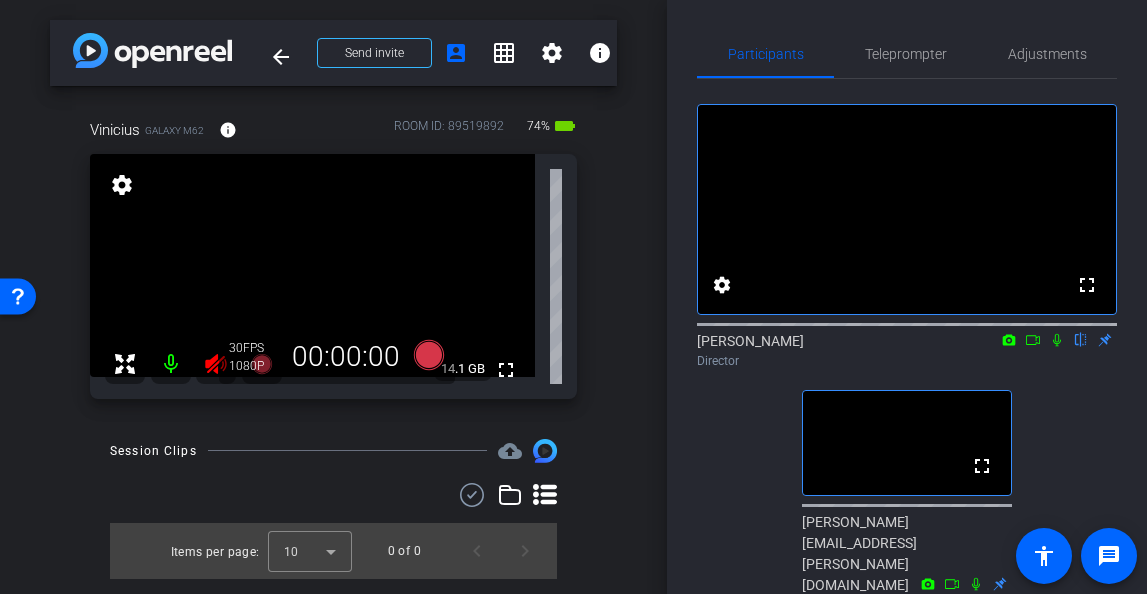 click 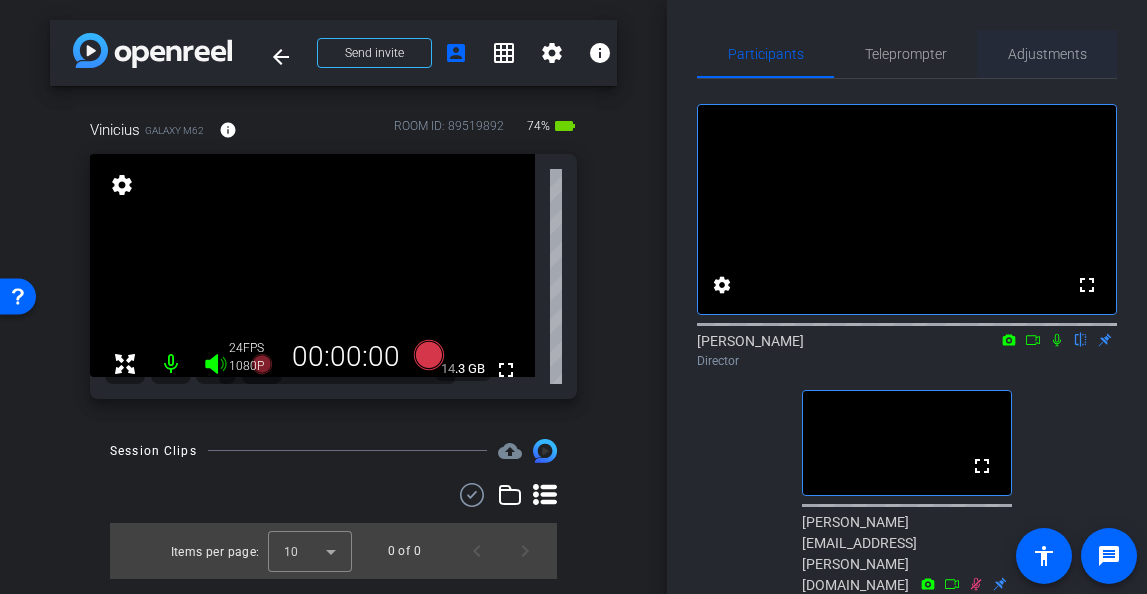 click on "Adjustments" at bounding box center [1047, 54] 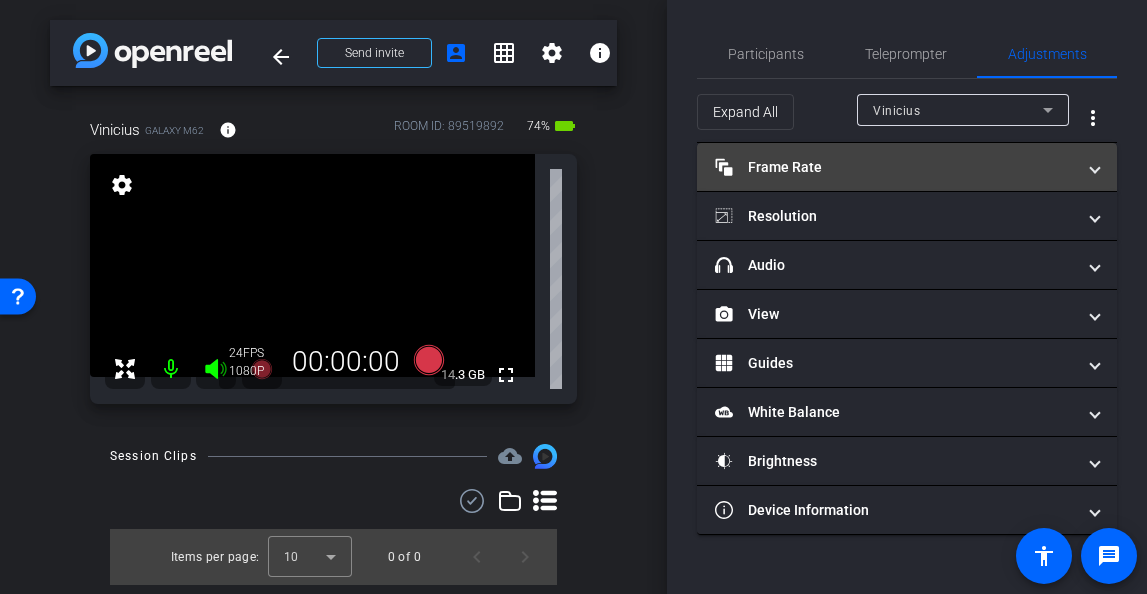 click on "Frame Rate
Frame Rate" at bounding box center [895, 167] 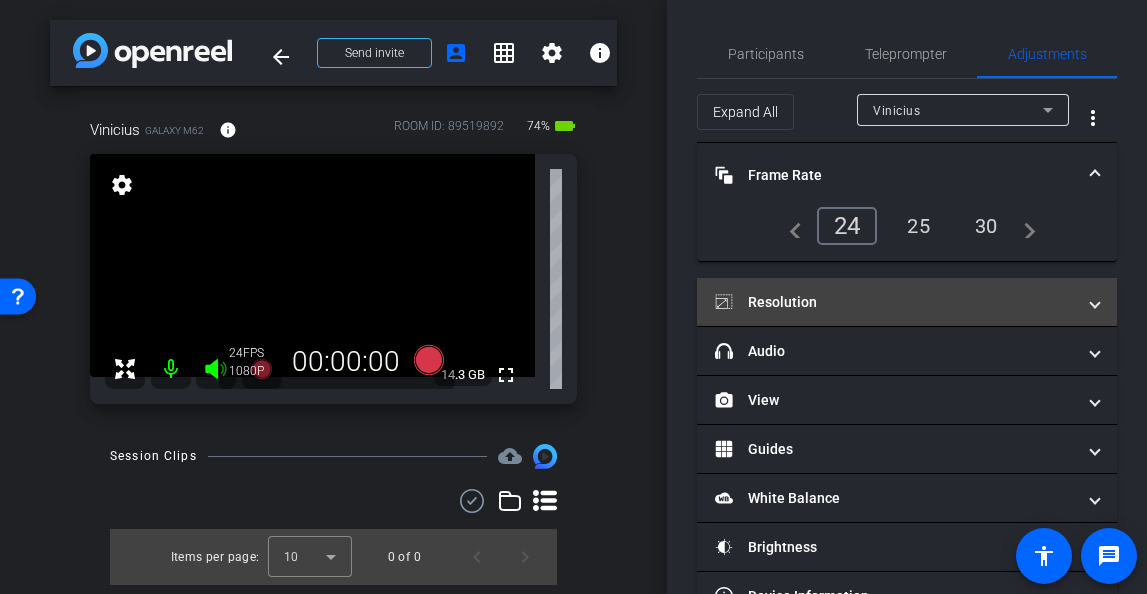 click on "Resolution" at bounding box center (895, 302) 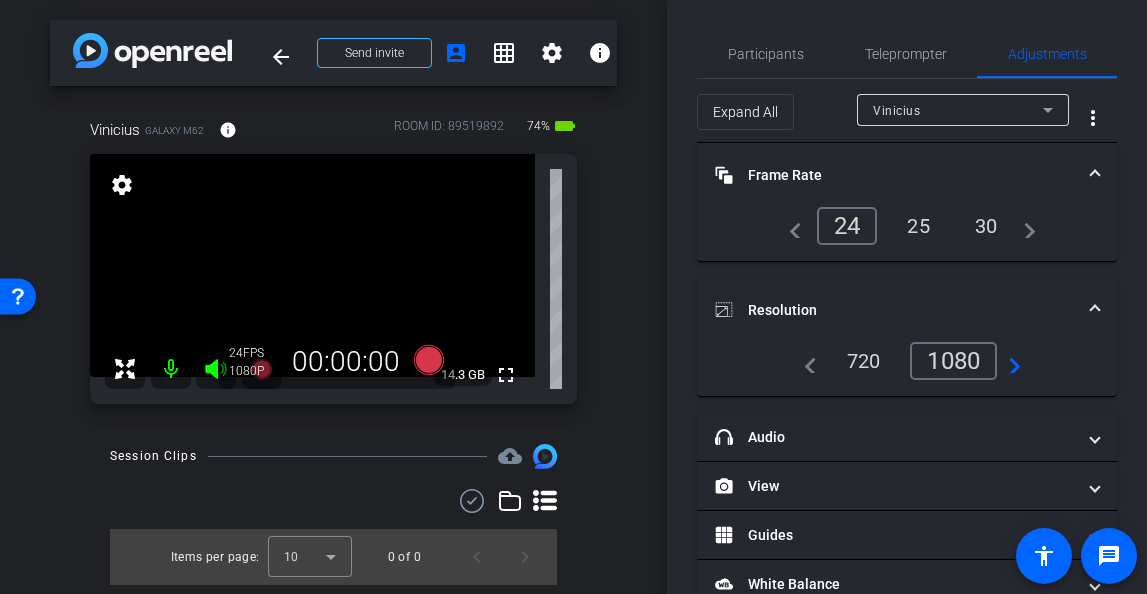 click on "navigate_next" at bounding box center (1009, 361) 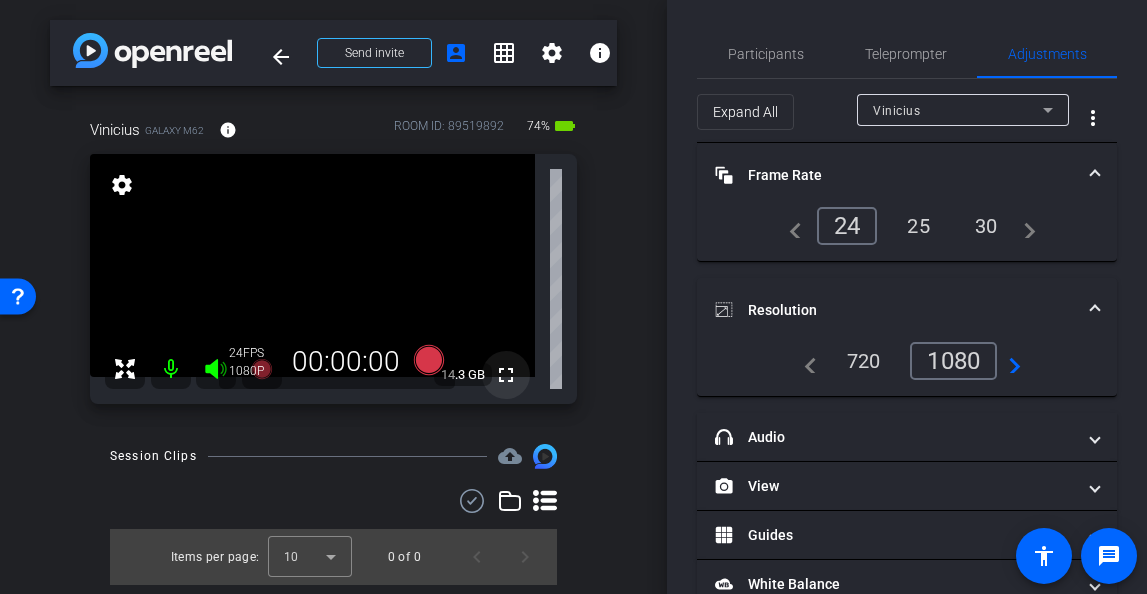 click on "fullscreen" at bounding box center [506, 375] 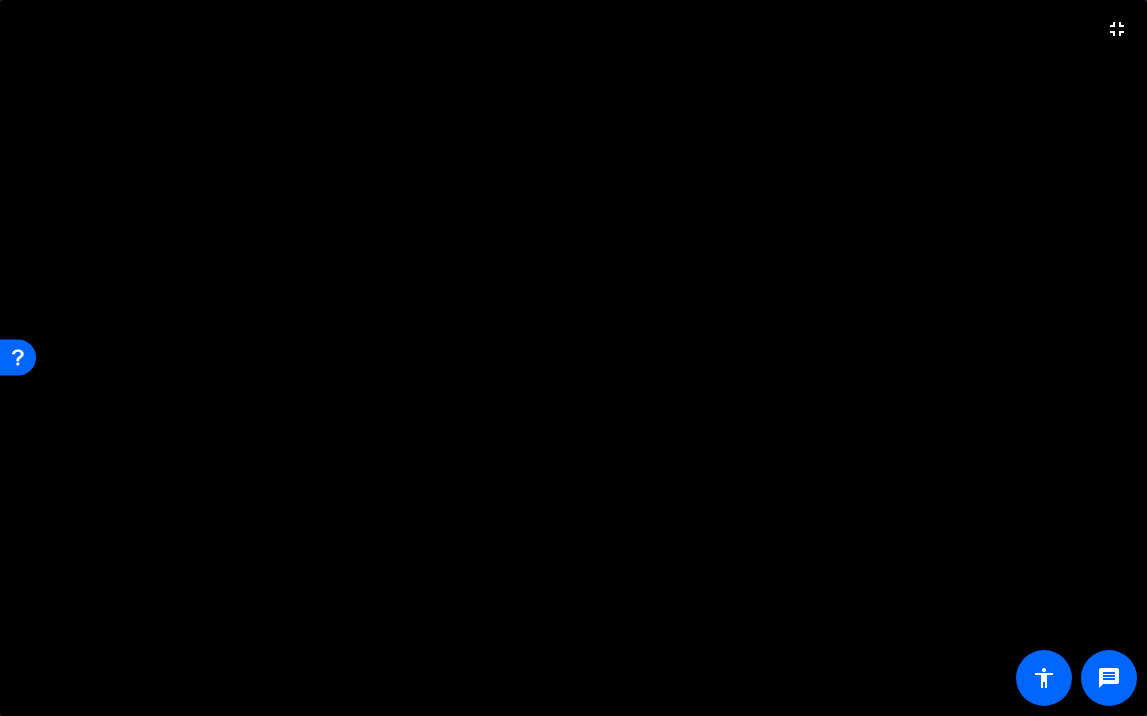 click at bounding box center [573, 358] 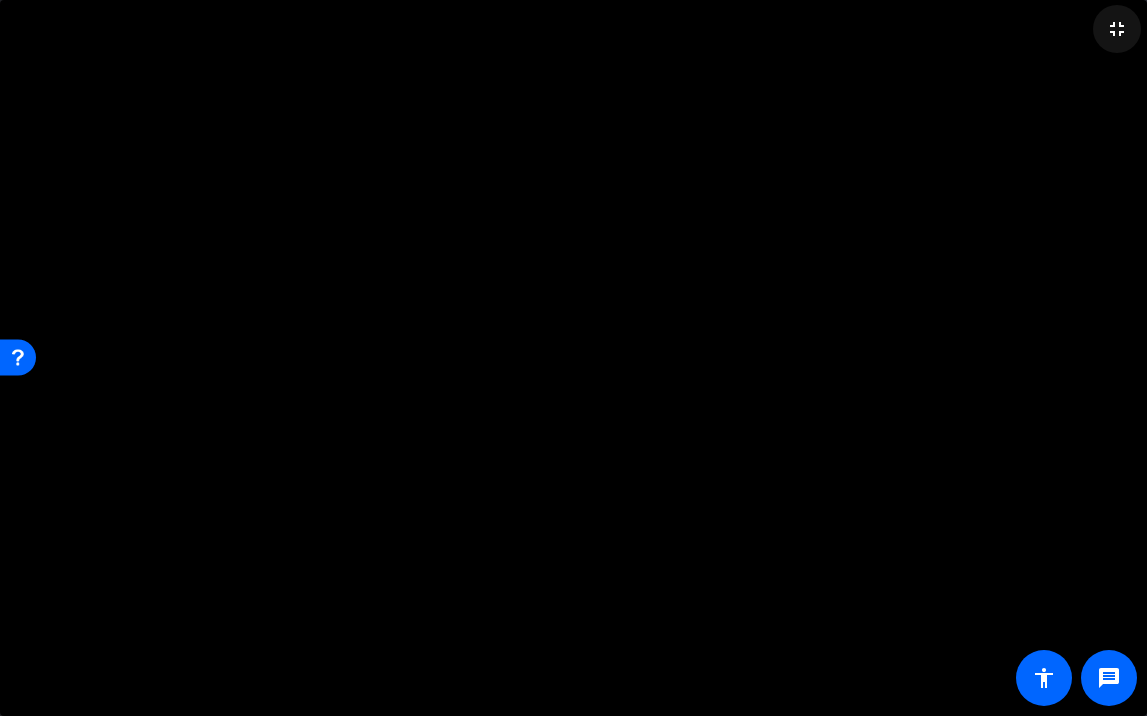 click on "fullscreen_exit" at bounding box center (1117, 29) 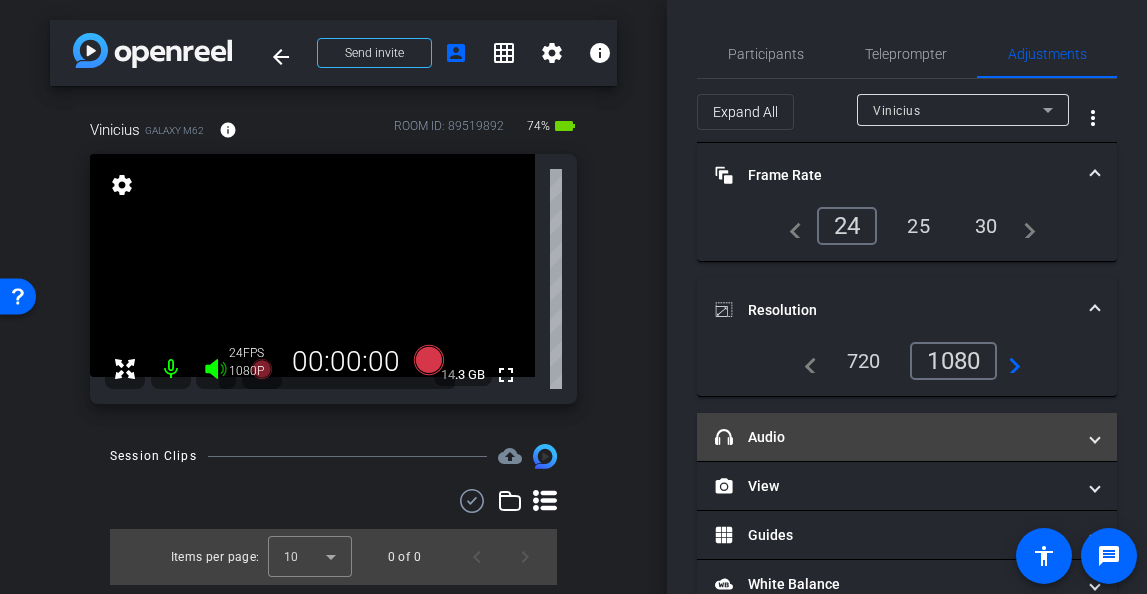 click on "headphone icon
Audio" at bounding box center [907, 437] 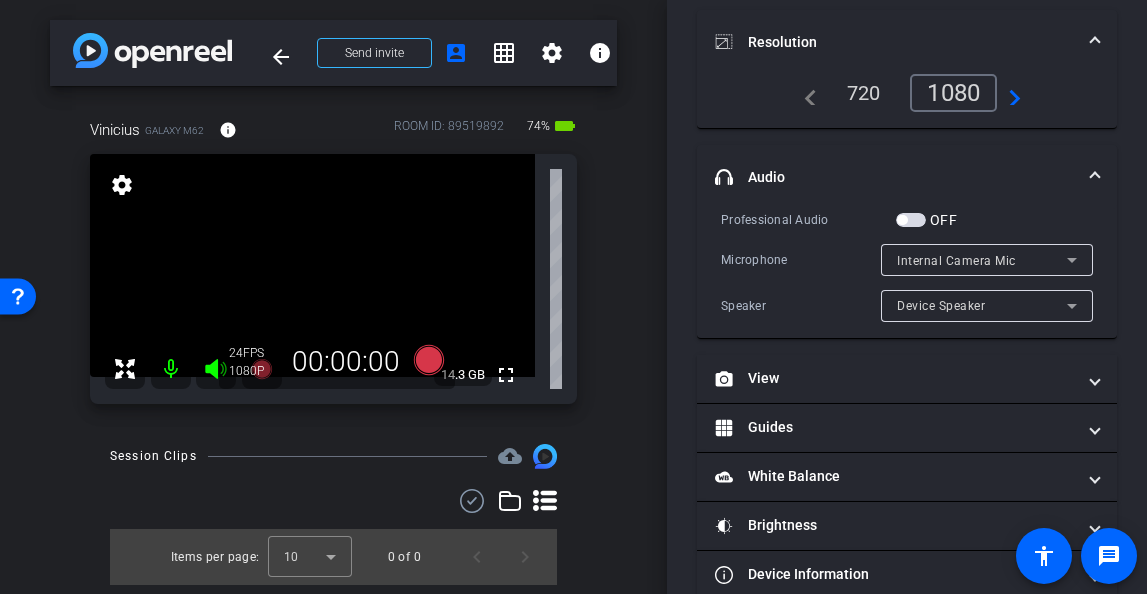 scroll, scrollTop: 281, scrollLeft: 0, axis: vertical 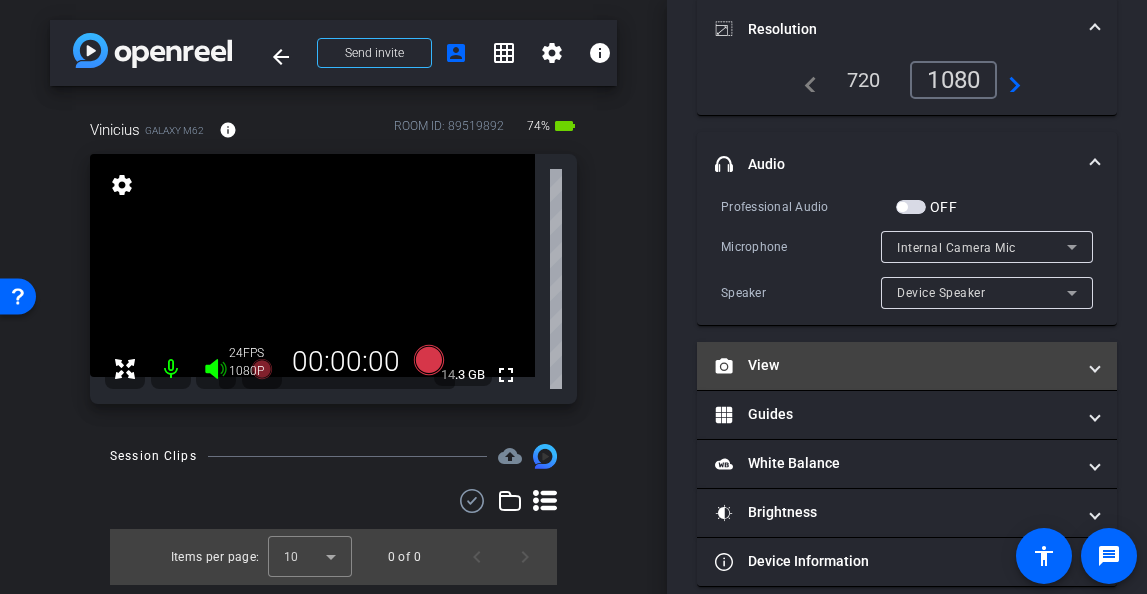 click on "View" at bounding box center (895, 365) 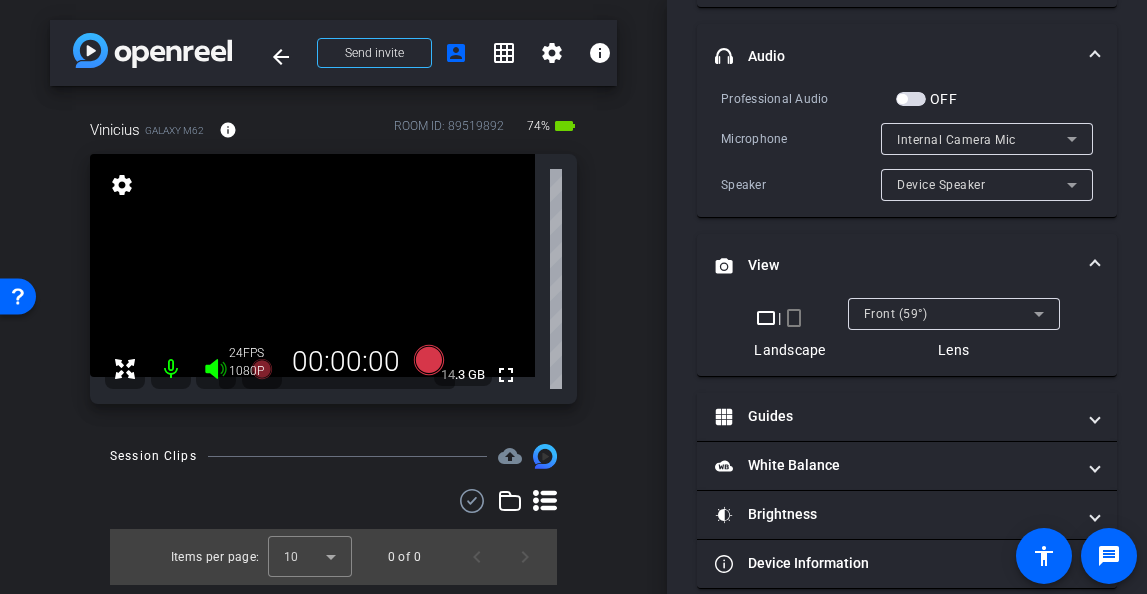scroll, scrollTop: 413, scrollLeft: 0, axis: vertical 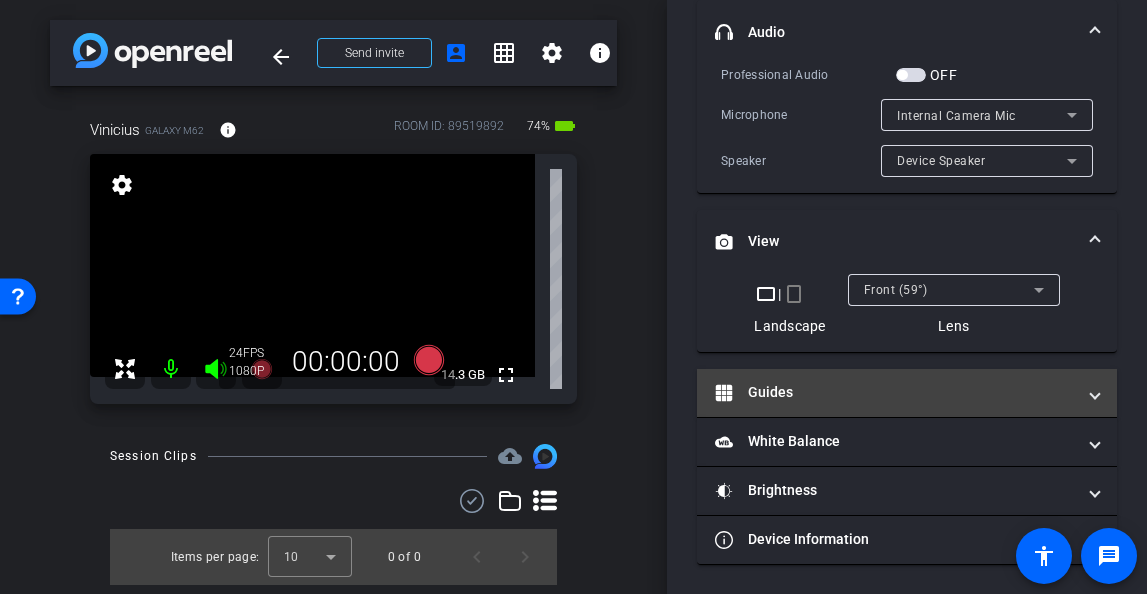 click on "Guides" at bounding box center [895, 392] 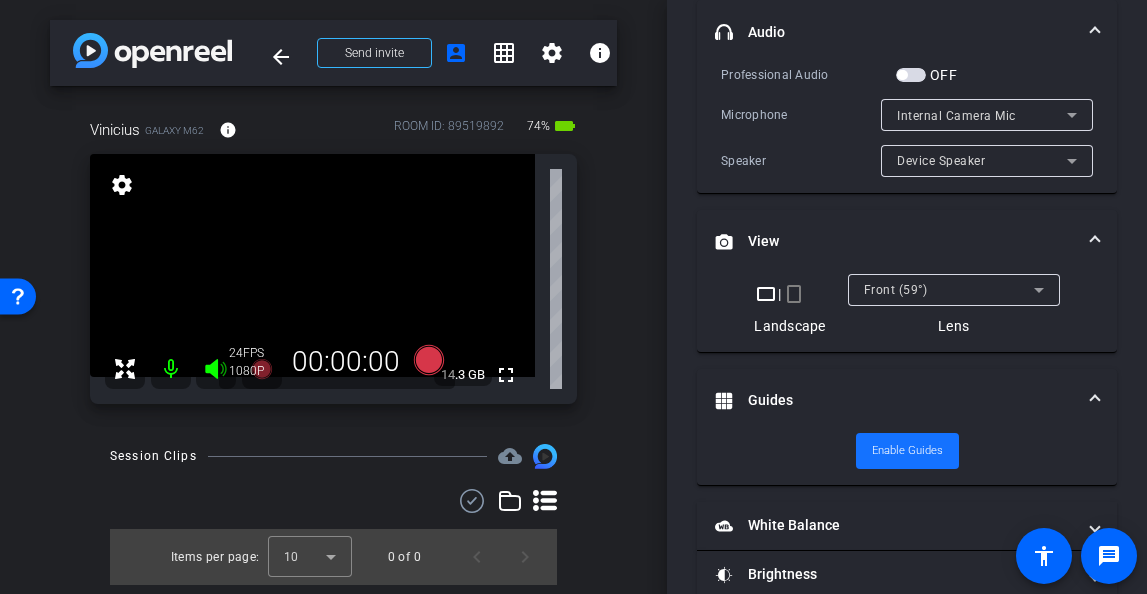 click on "Enable Guides" at bounding box center (907, 451) 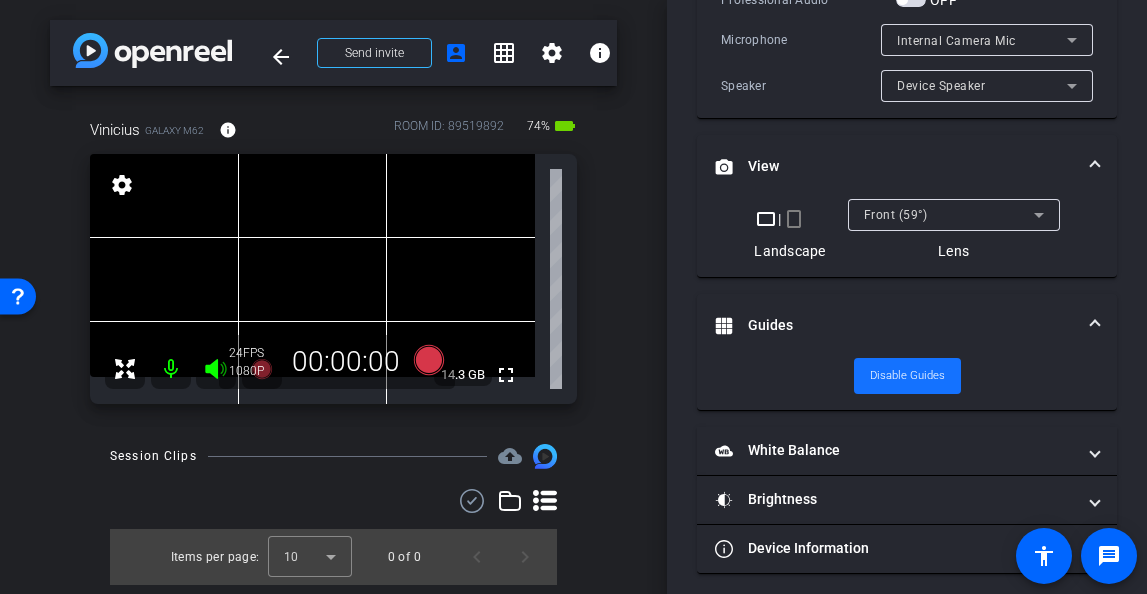scroll, scrollTop: 497, scrollLeft: 0, axis: vertical 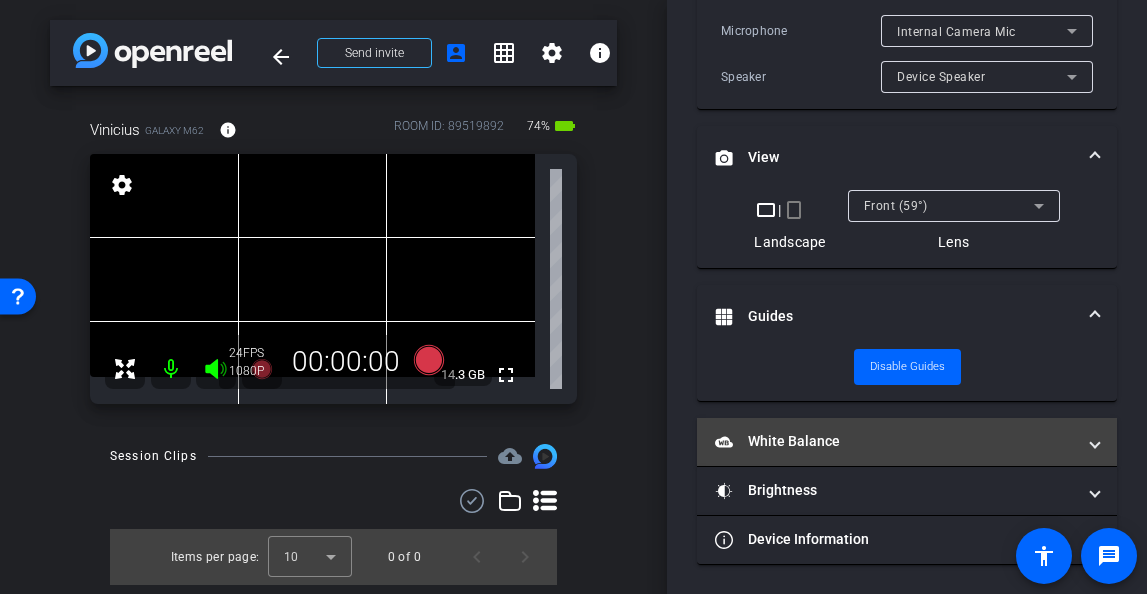 click on "White Balance
White Balance" at bounding box center (895, 441) 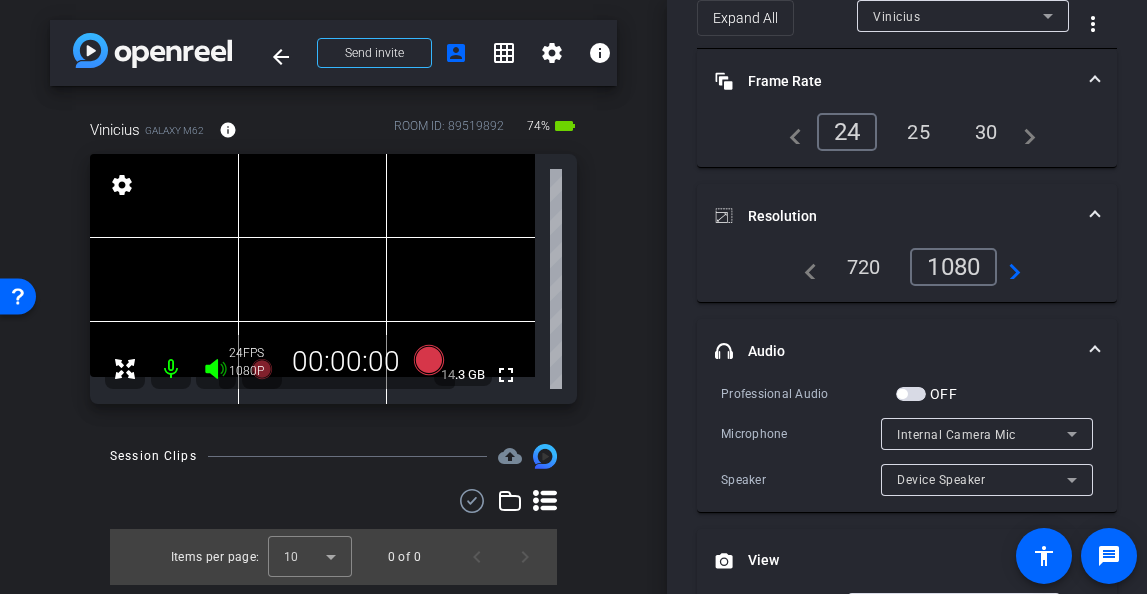 scroll, scrollTop: 0, scrollLeft: 0, axis: both 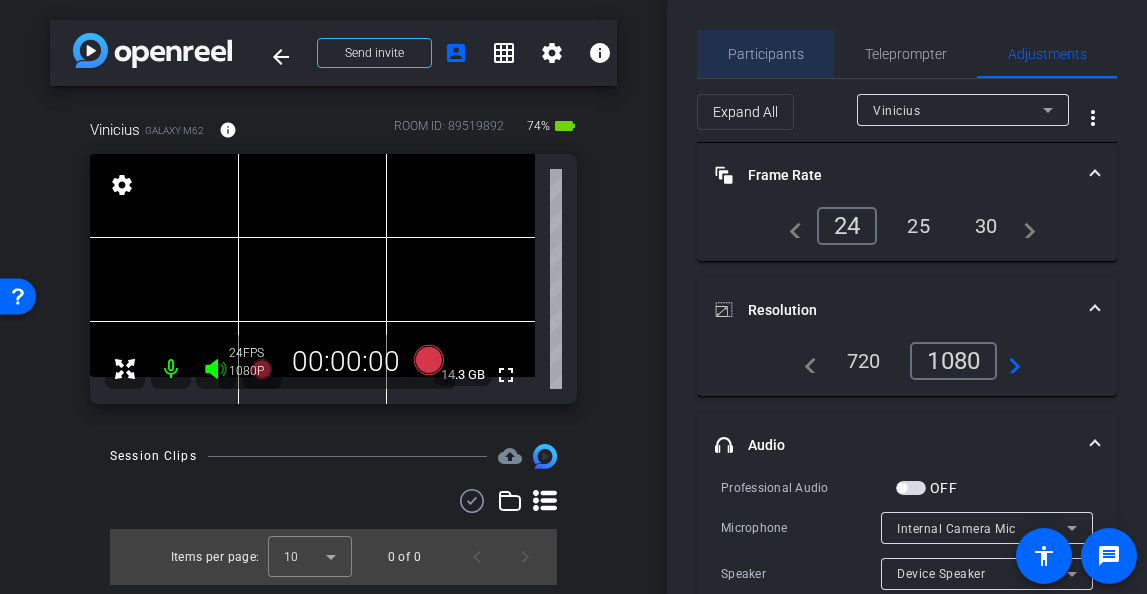 click on "Participants" at bounding box center (766, 54) 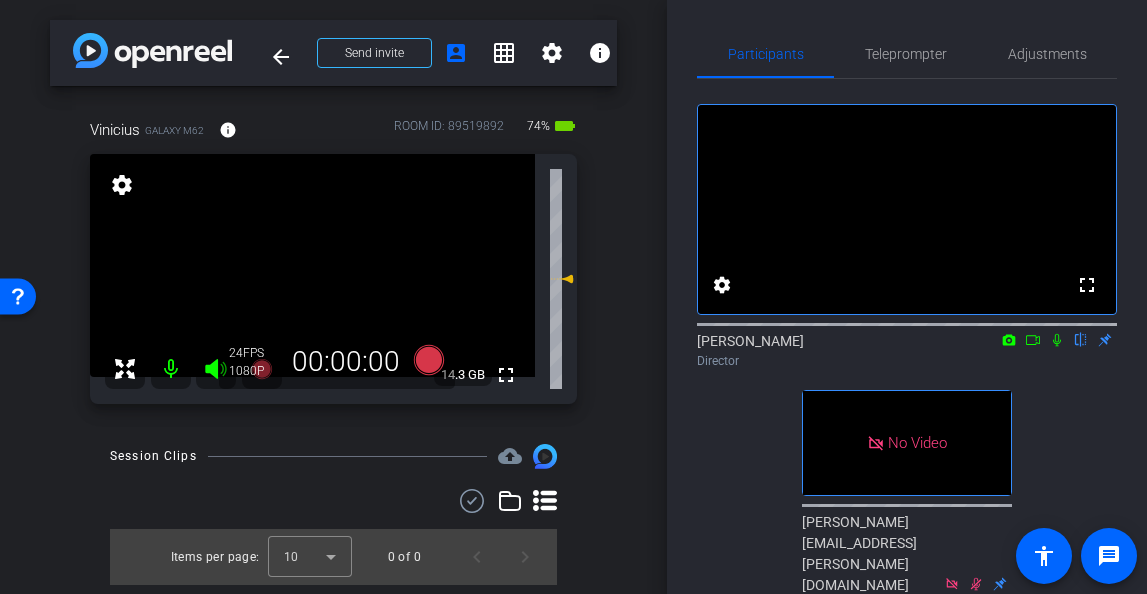 click 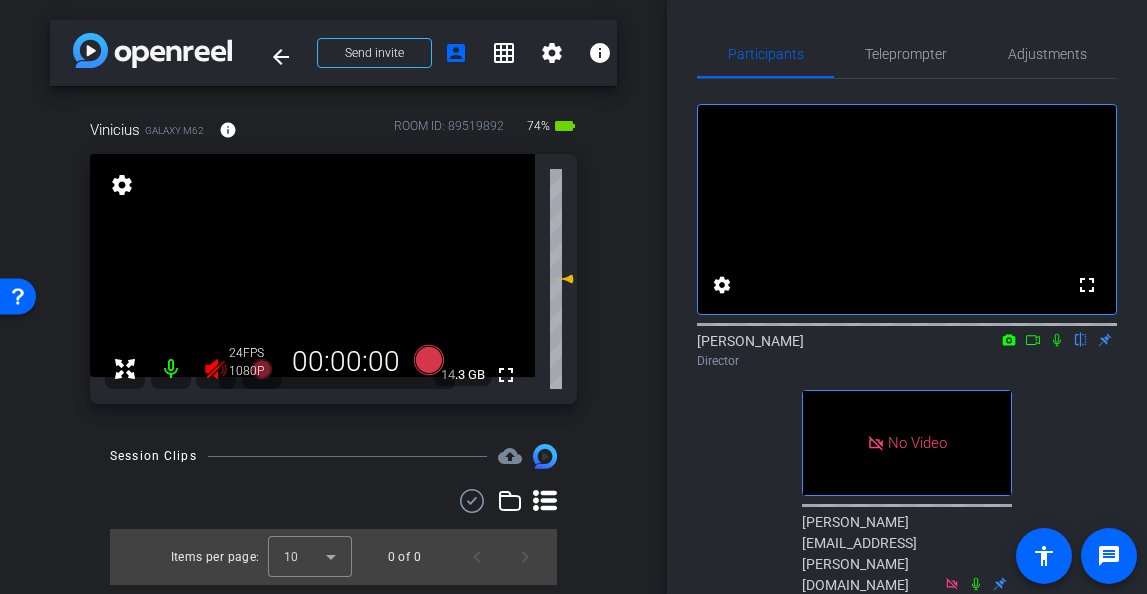click 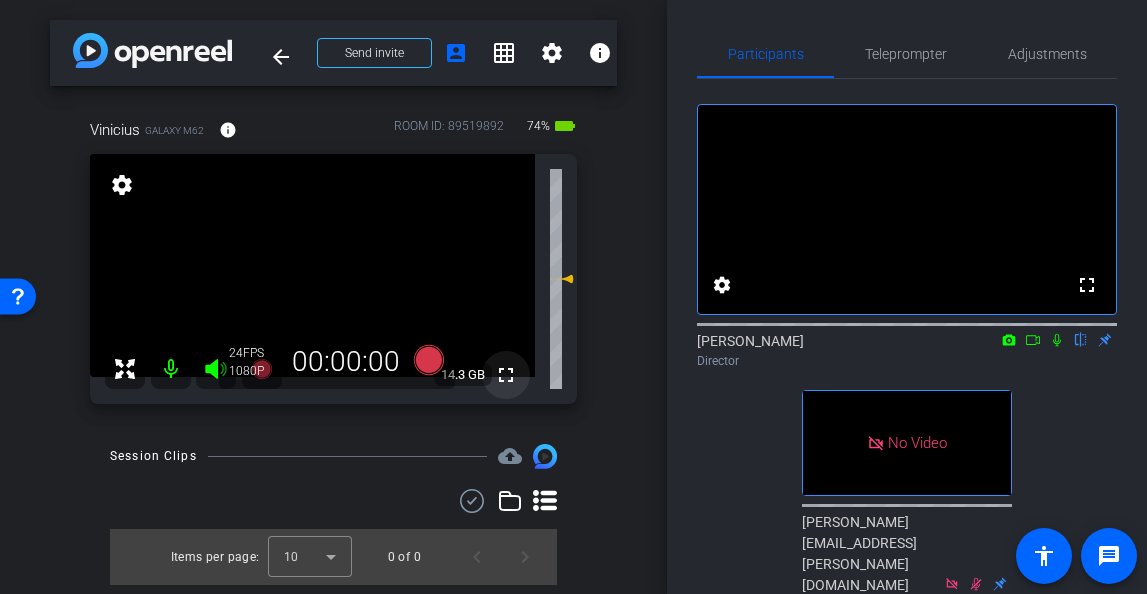click on "fullscreen" at bounding box center (506, 375) 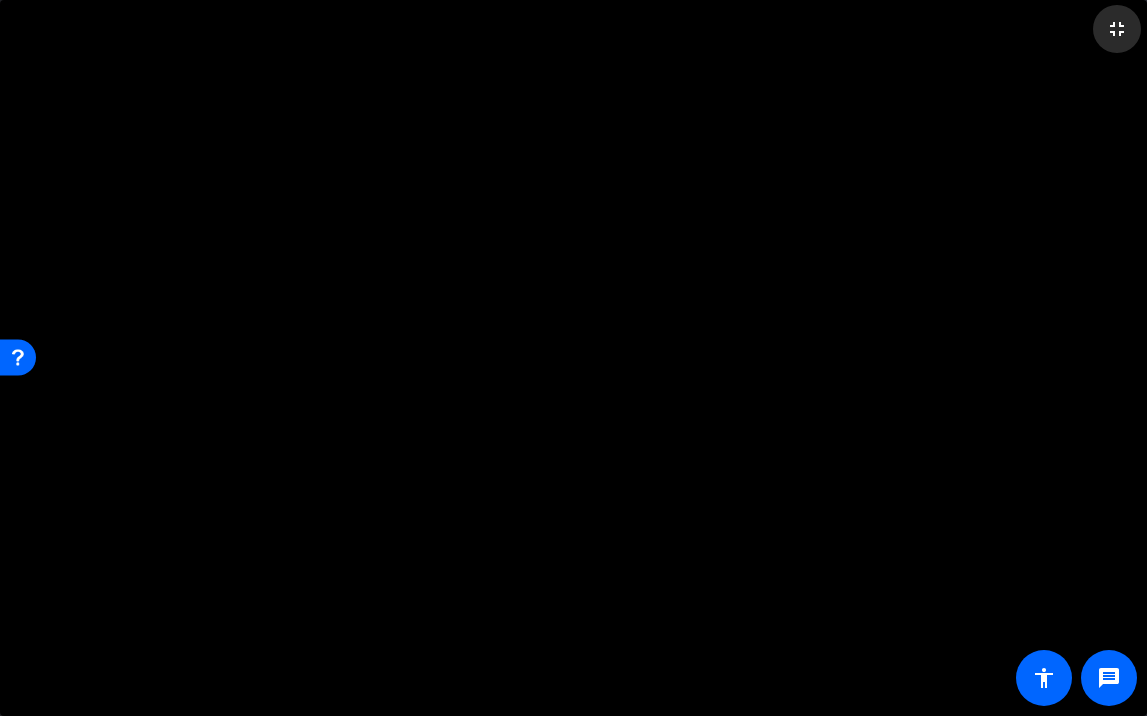 click on "fullscreen_exit" at bounding box center (1117, 29) 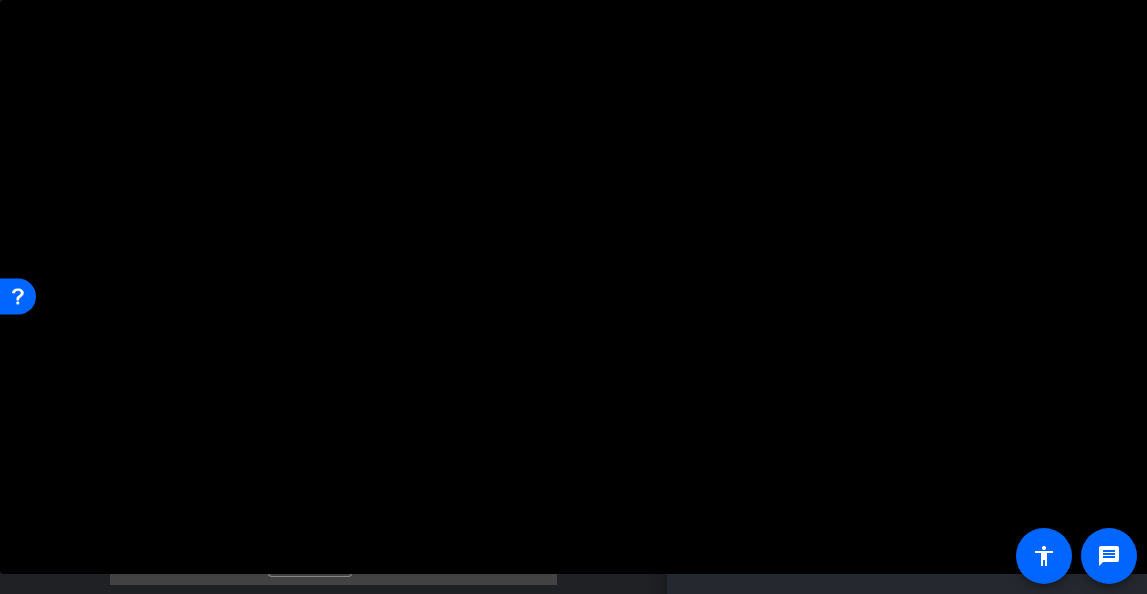 scroll, scrollTop: 370, scrollLeft: 0, axis: vertical 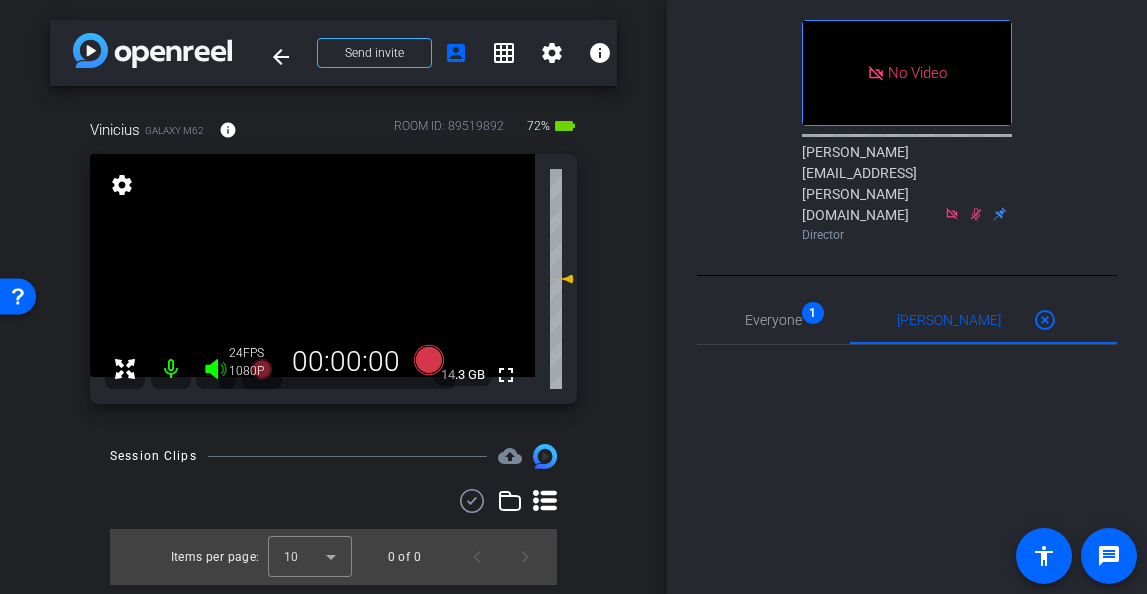 click 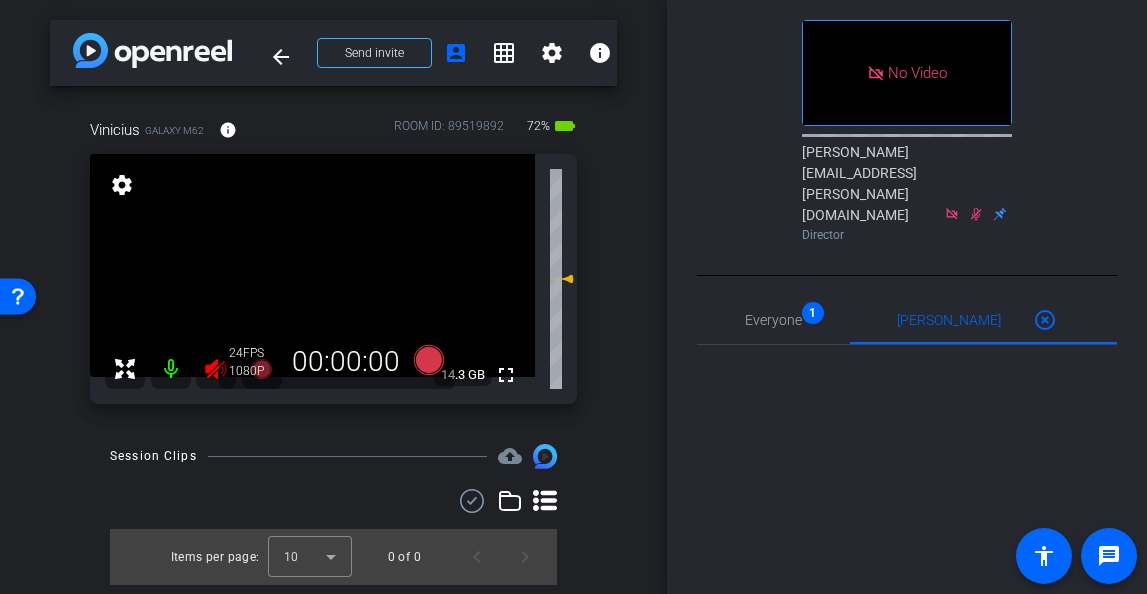 click 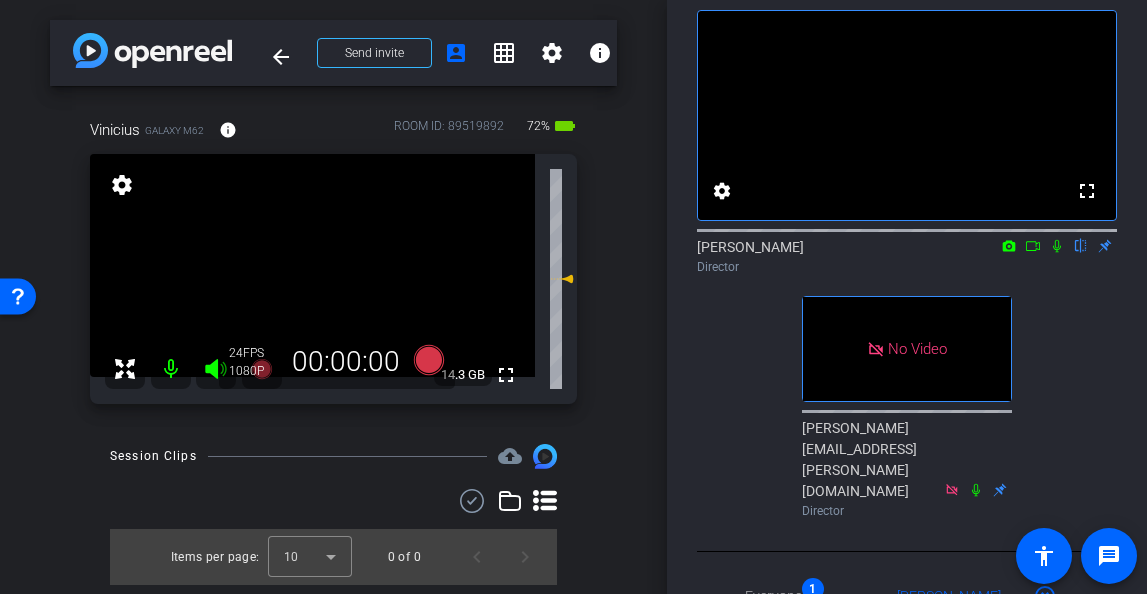 scroll, scrollTop: 92, scrollLeft: 0, axis: vertical 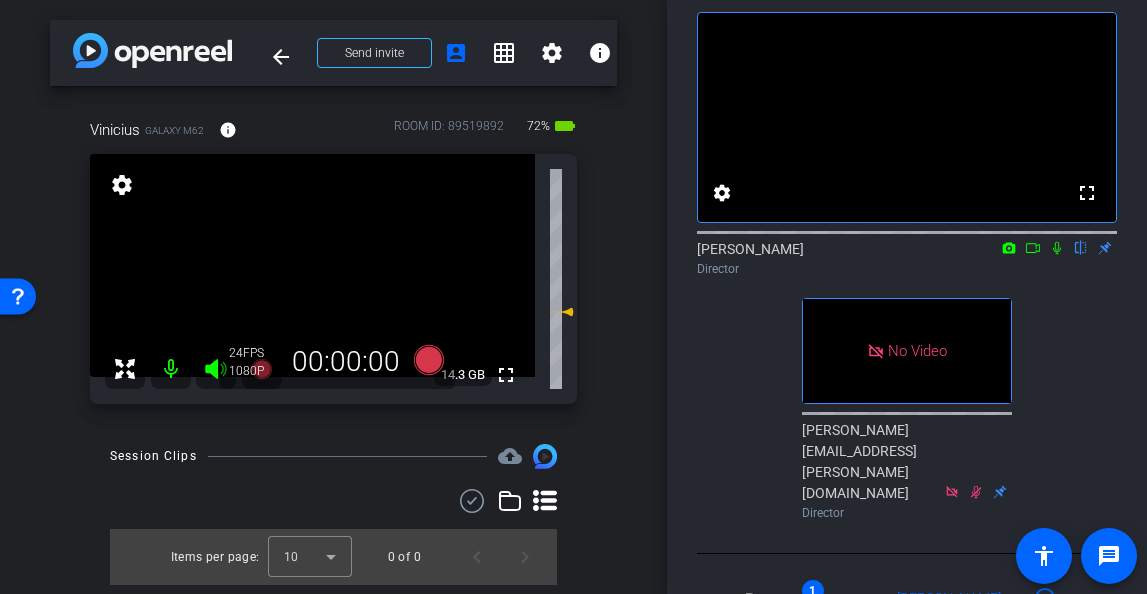 drag, startPoint x: 570, startPoint y: 283, endPoint x: 572, endPoint y: 316, distance: 33.06055 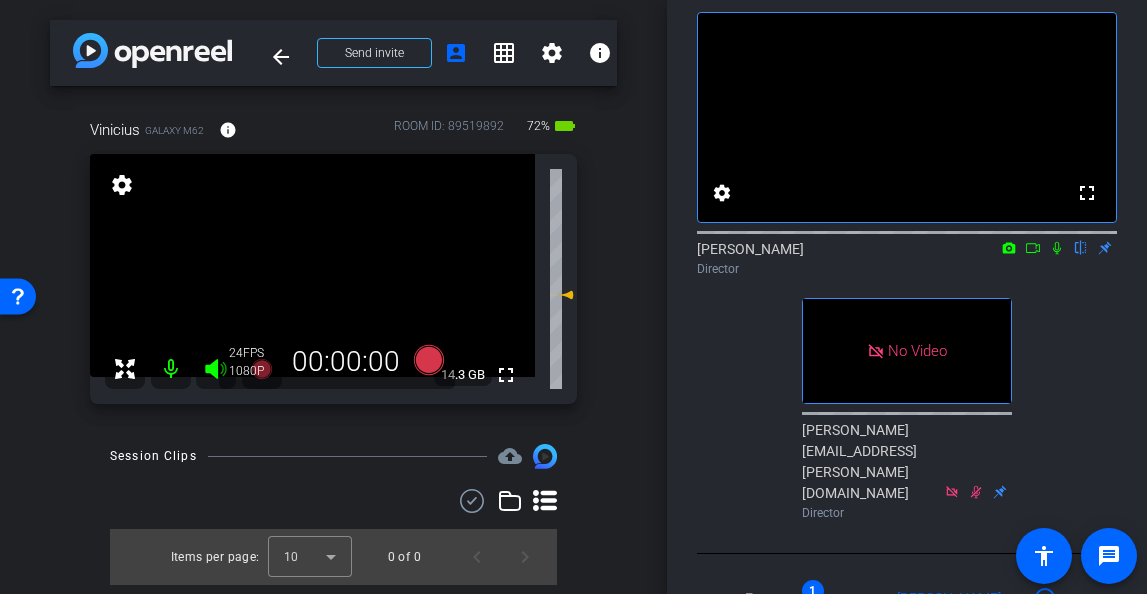 drag, startPoint x: 571, startPoint y: 313, endPoint x: 568, endPoint y: 296, distance: 17.262676 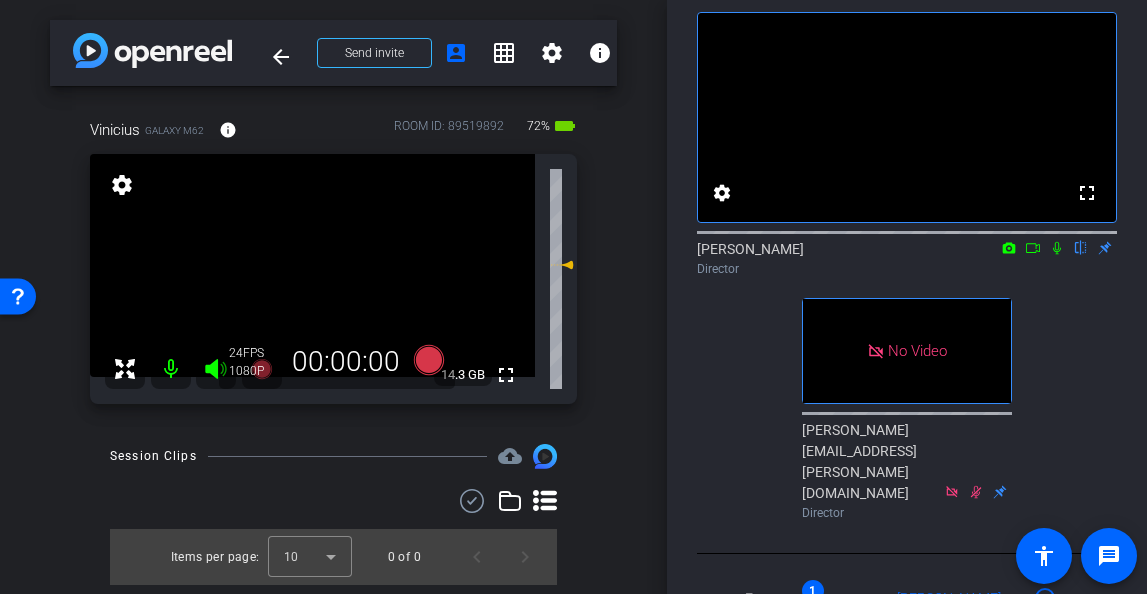 drag, startPoint x: 569, startPoint y: 293, endPoint x: 567, endPoint y: 263, distance: 30.066593 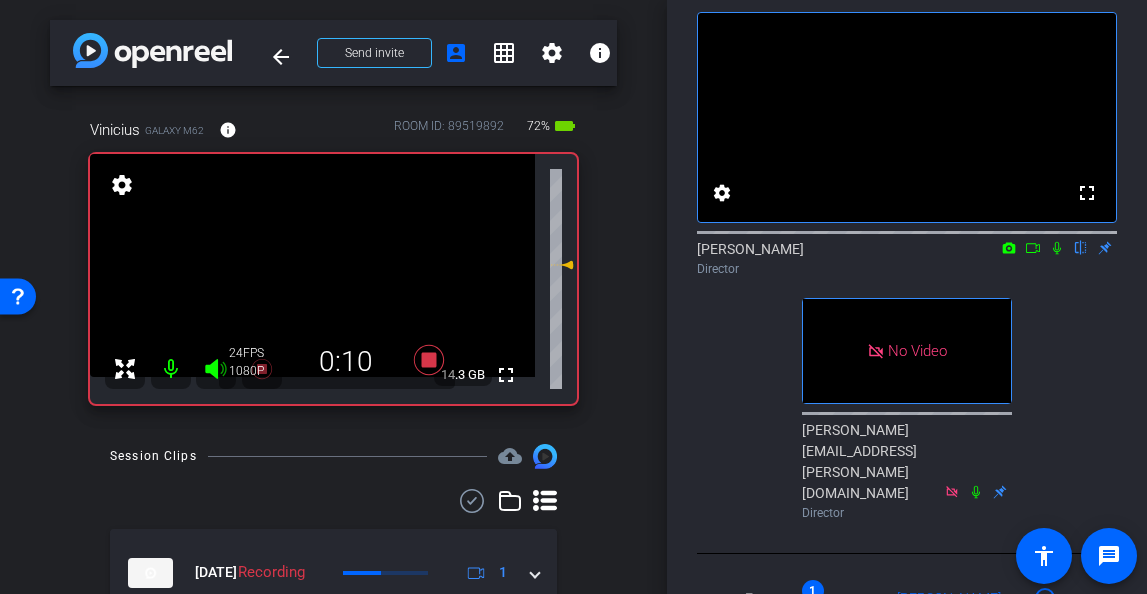 click 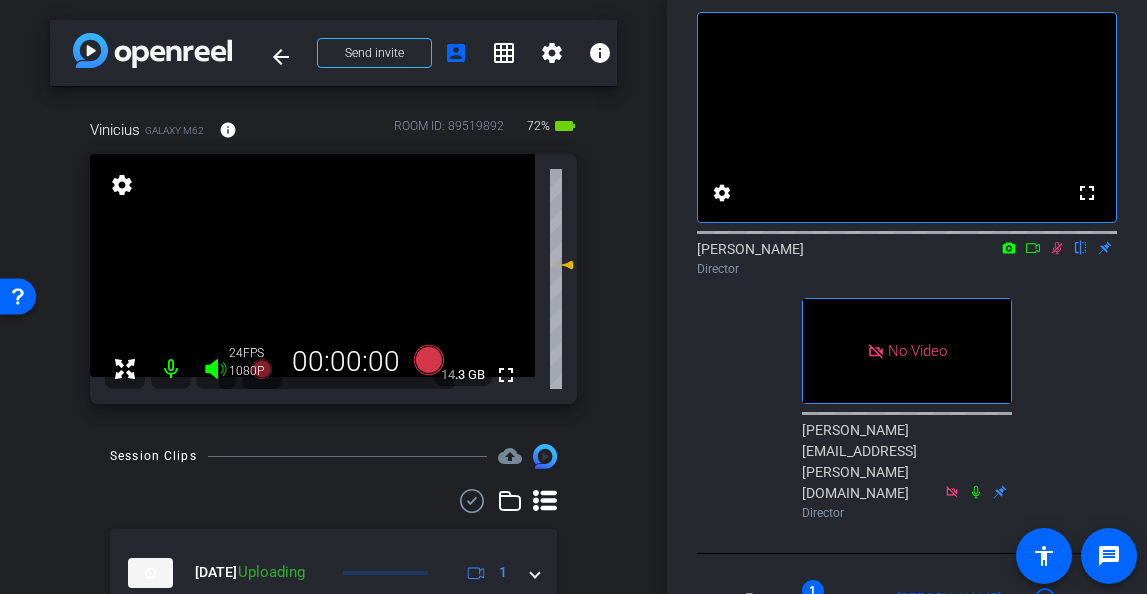 click 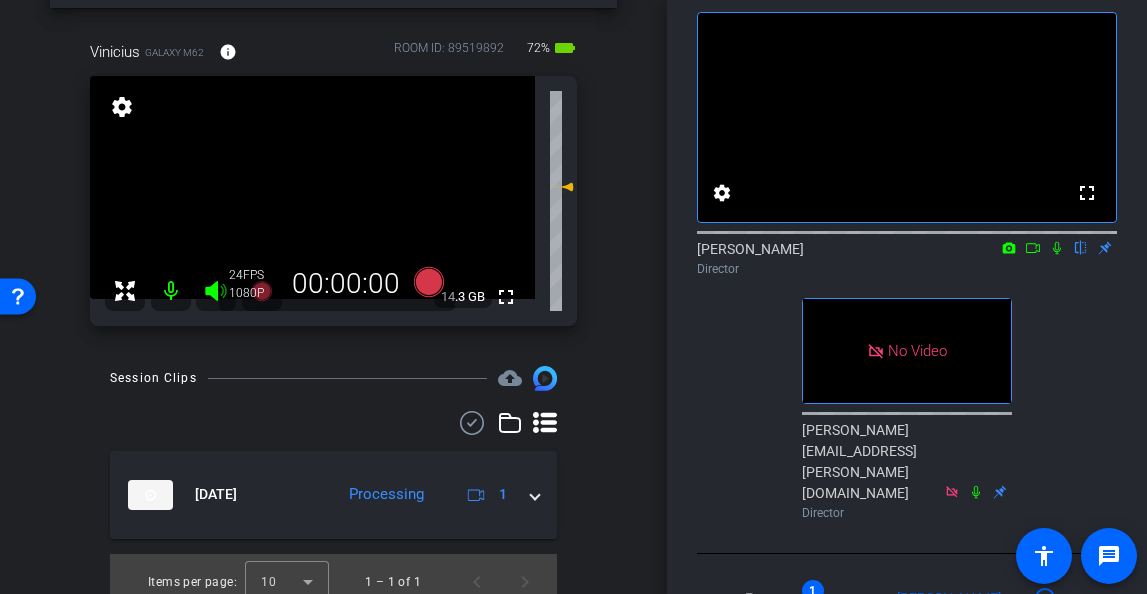 scroll, scrollTop: 94, scrollLeft: 0, axis: vertical 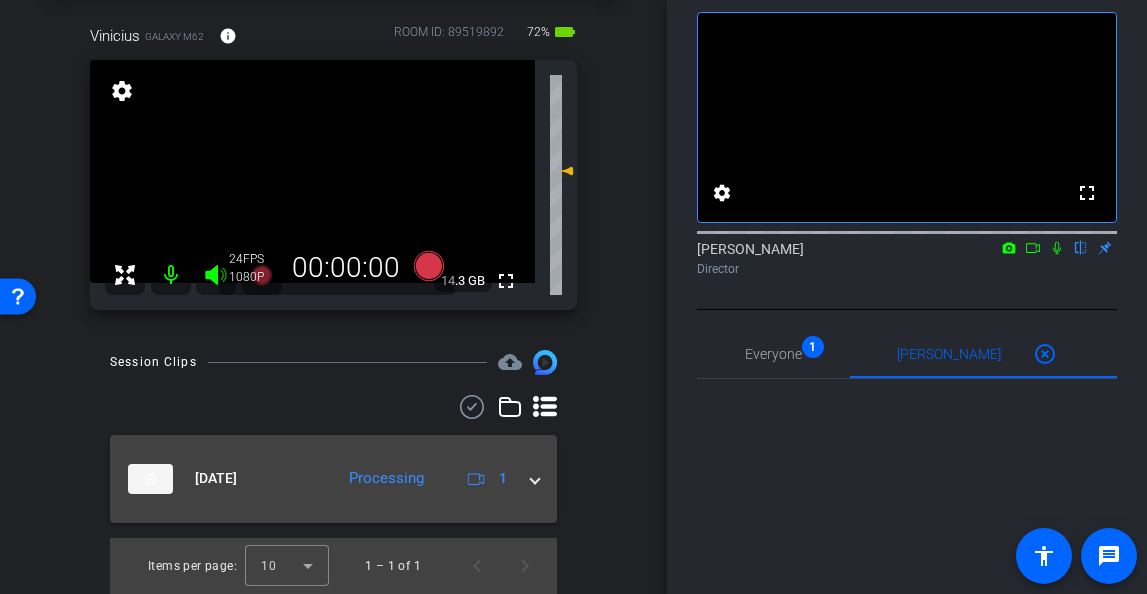 click on "Jul 10, 2025   Processing
1" at bounding box center [333, 479] 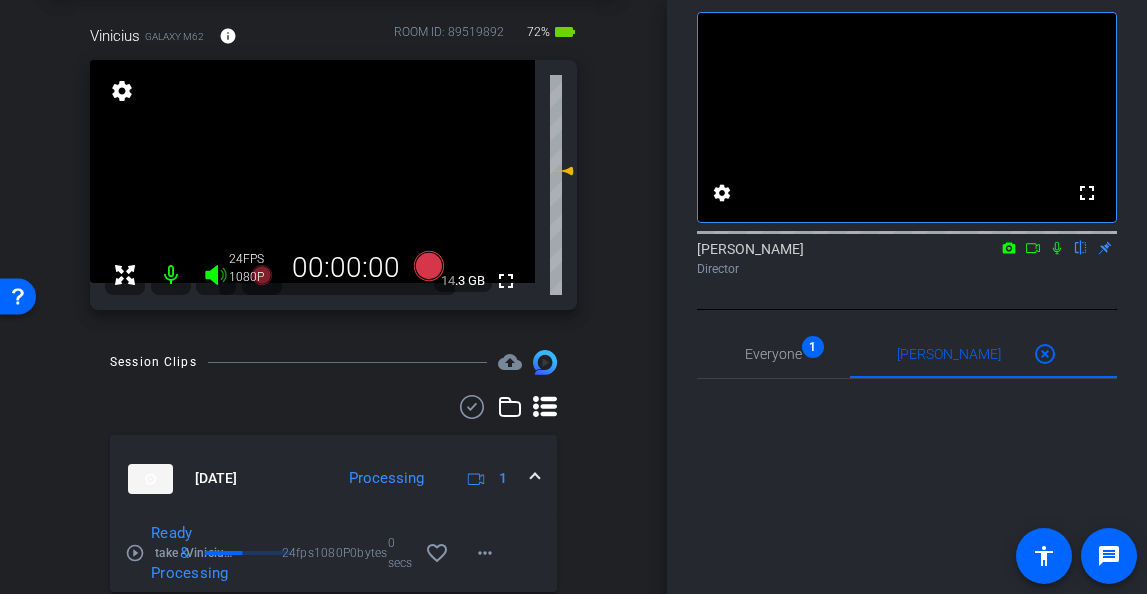 scroll, scrollTop: 163, scrollLeft: 0, axis: vertical 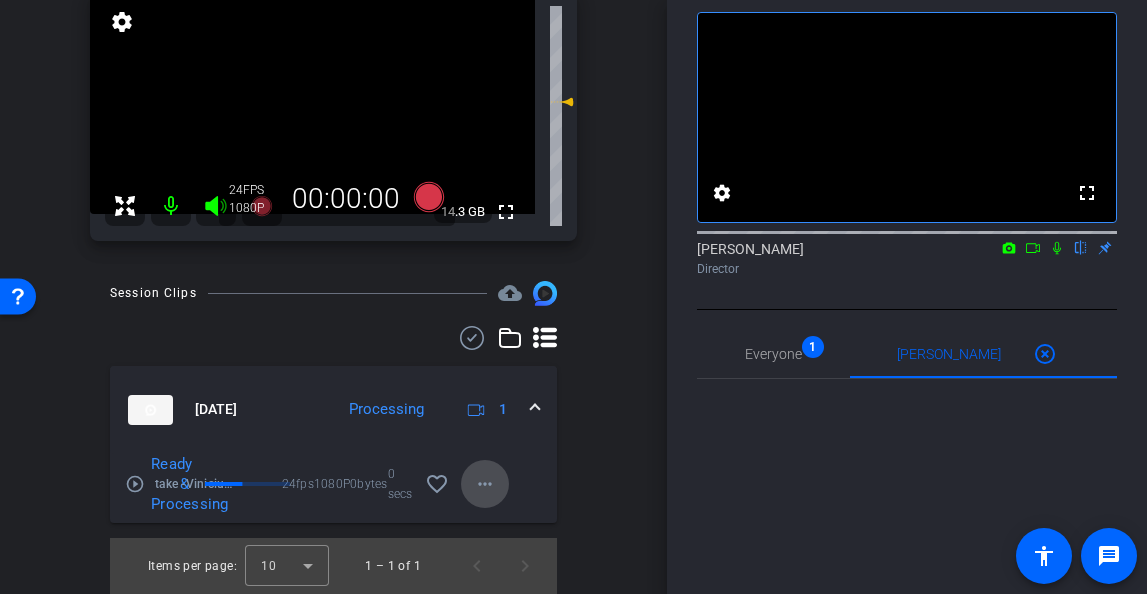 click on "more_horiz" at bounding box center (485, 484) 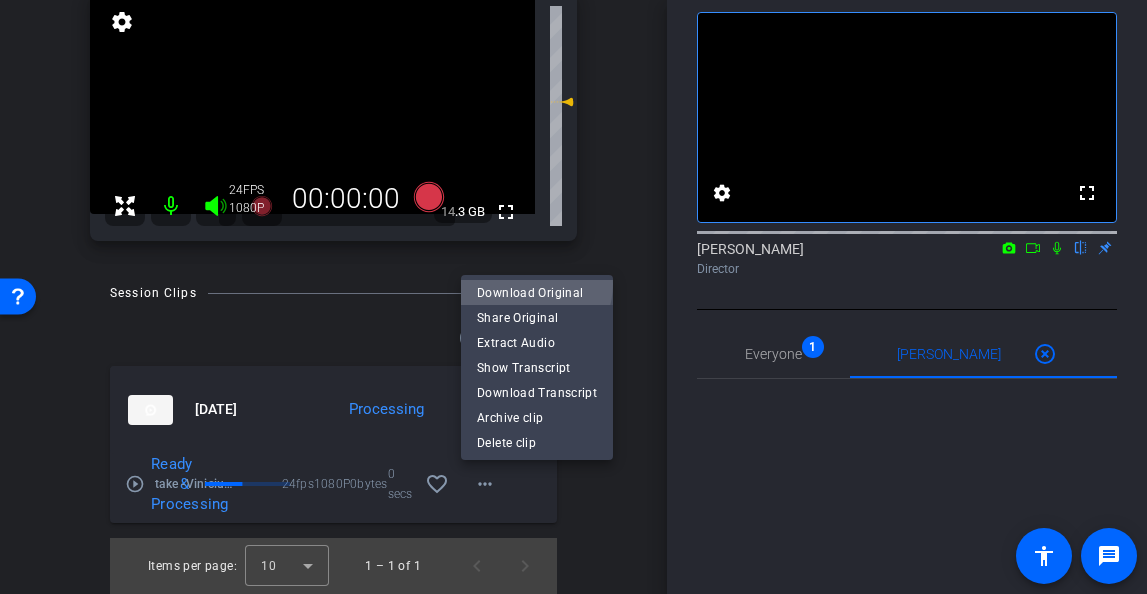 click on "Download Original" at bounding box center (537, 292) 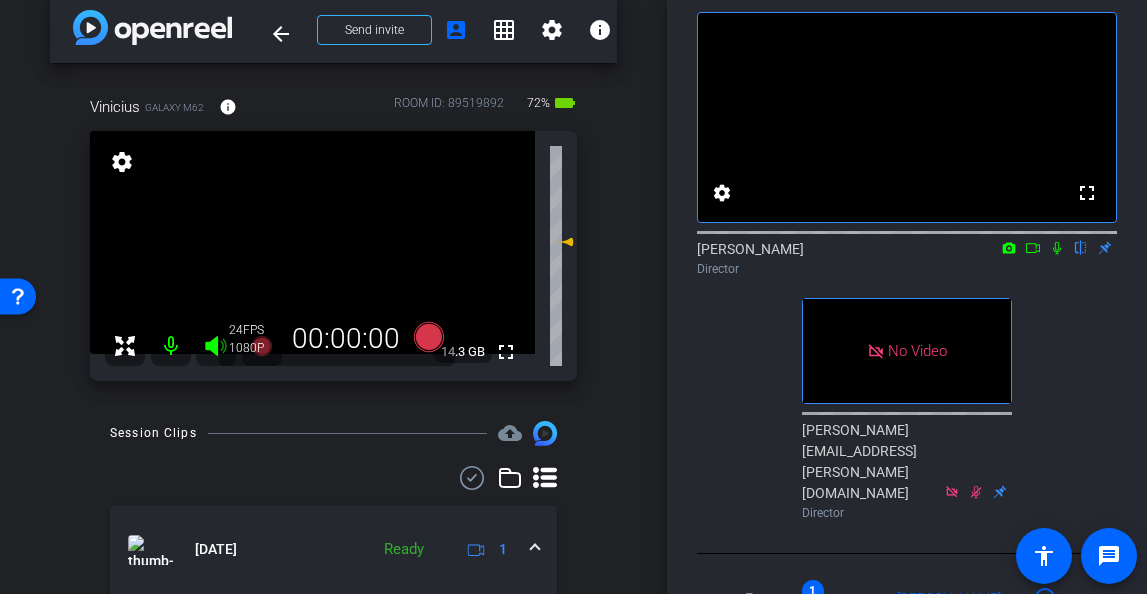 scroll, scrollTop: 35, scrollLeft: 0, axis: vertical 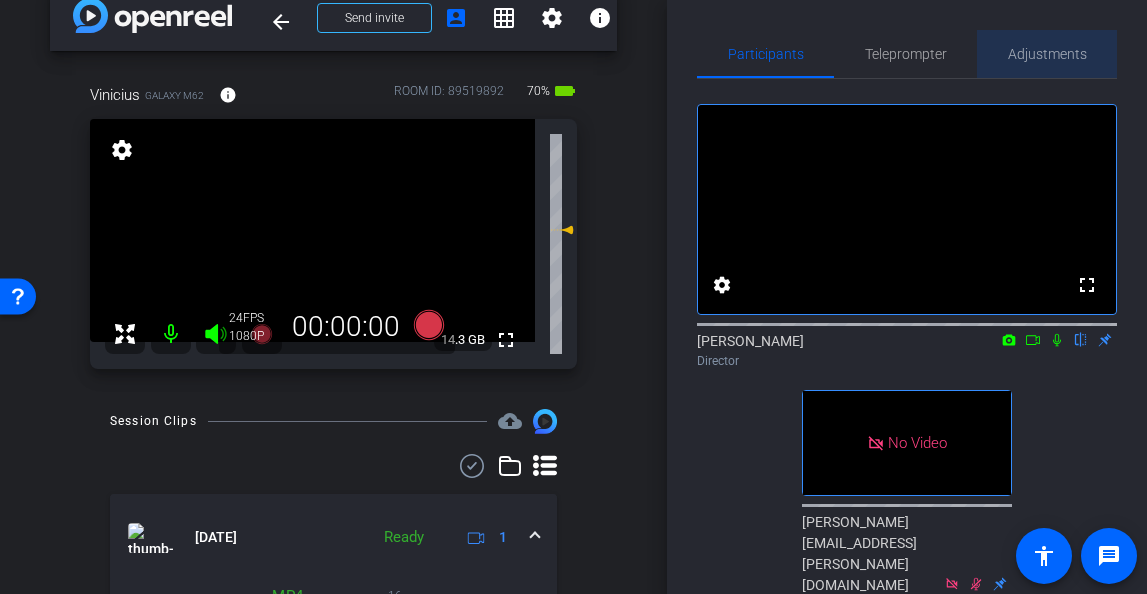 click on "Adjustments" at bounding box center [1047, 54] 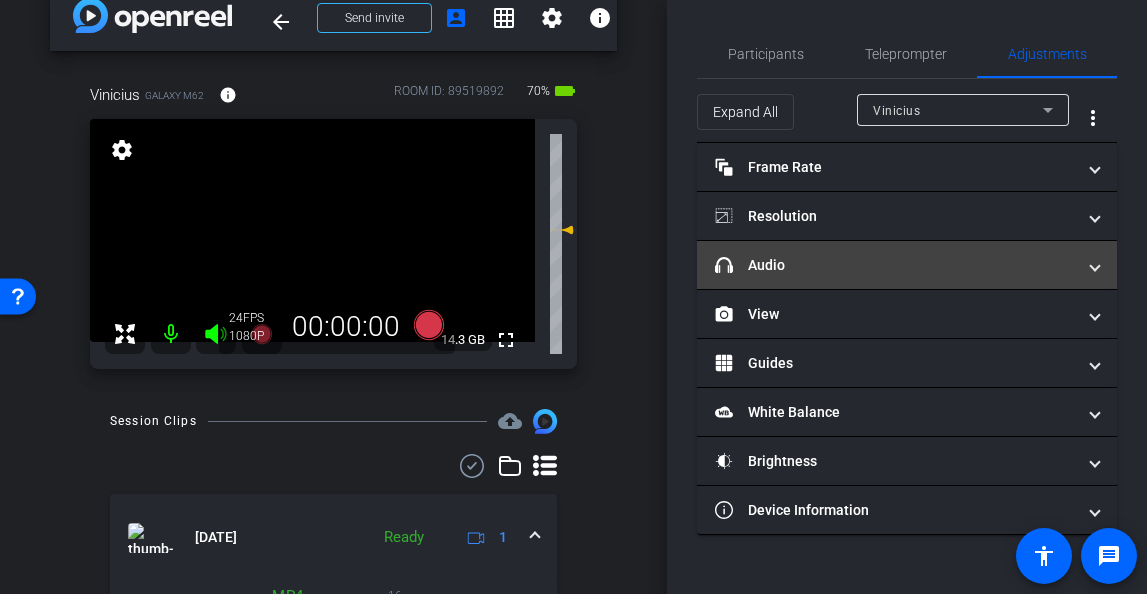 click on "headphone icon
Audio" at bounding box center (895, 265) 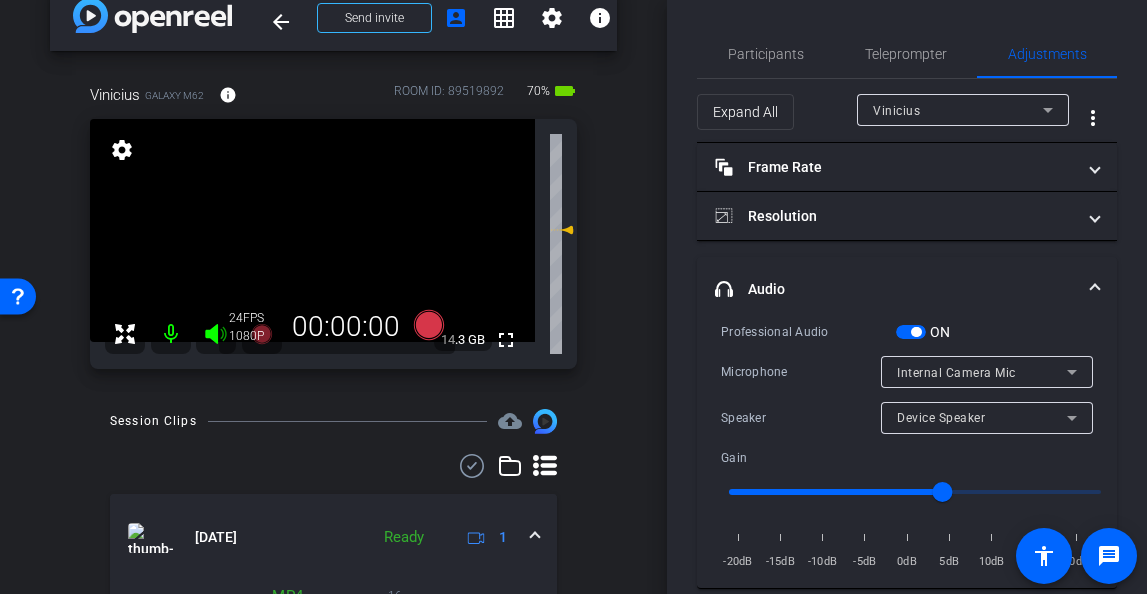 click at bounding box center (911, 332) 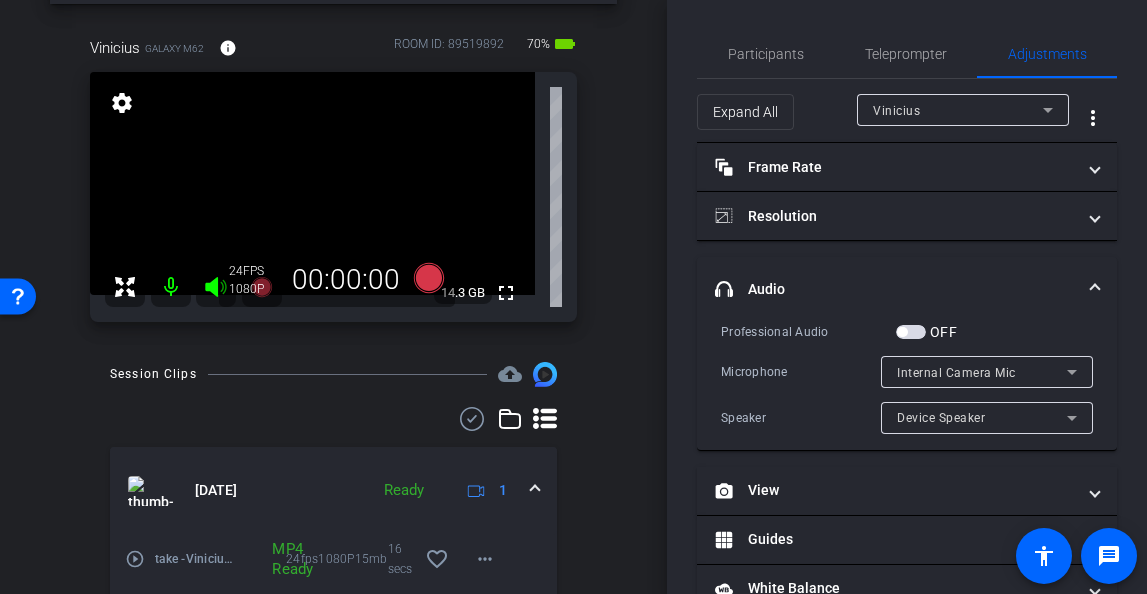 scroll, scrollTop: 0, scrollLeft: 0, axis: both 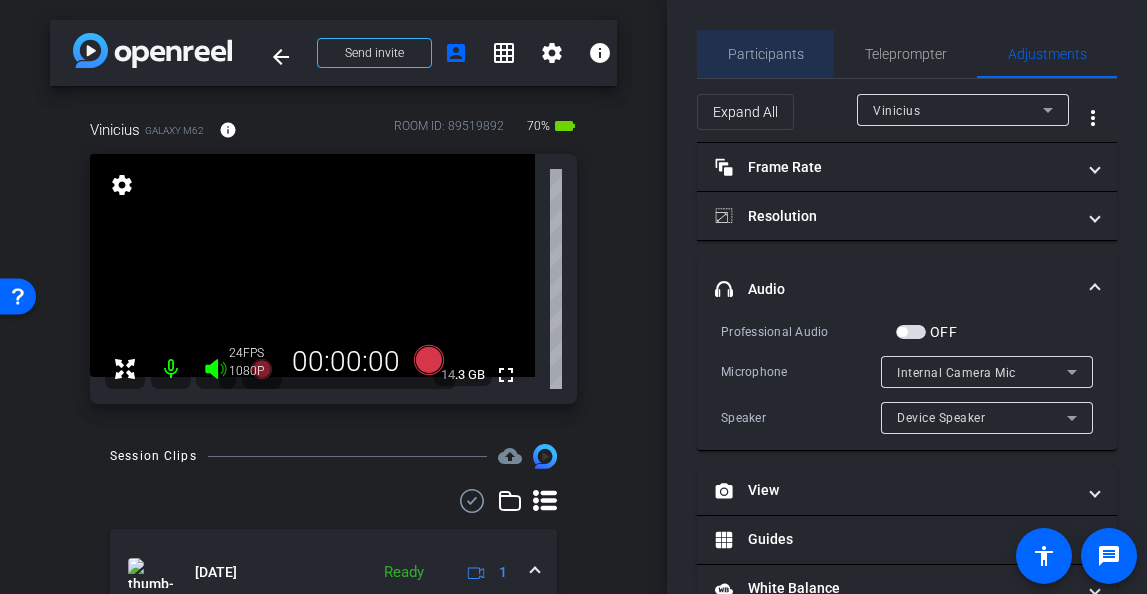 click on "Participants" at bounding box center (766, 54) 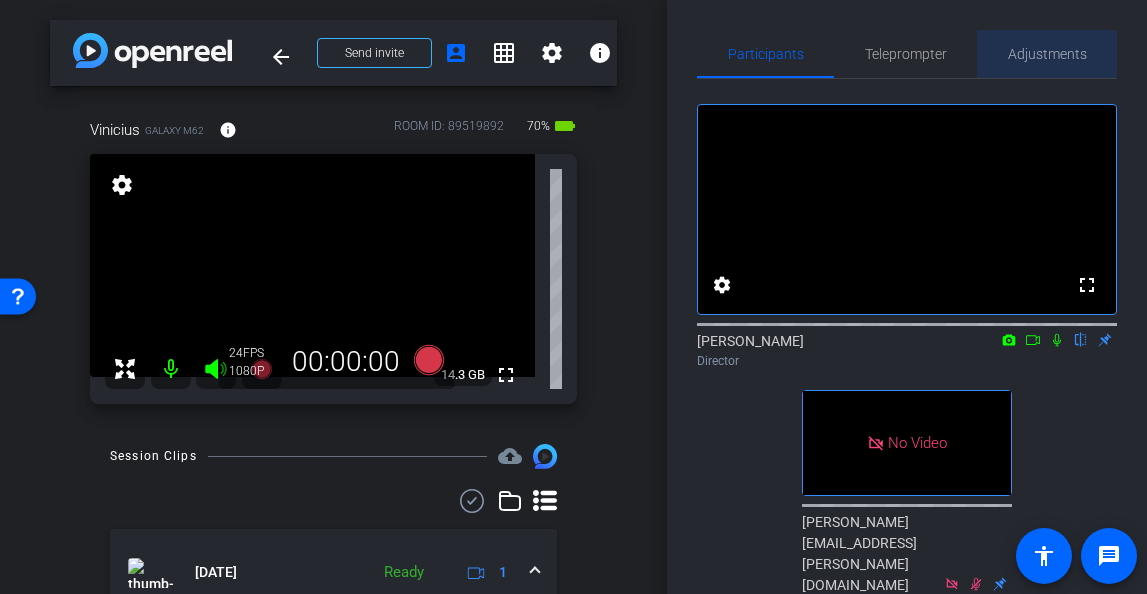 click on "Adjustments" at bounding box center (1047, 54) 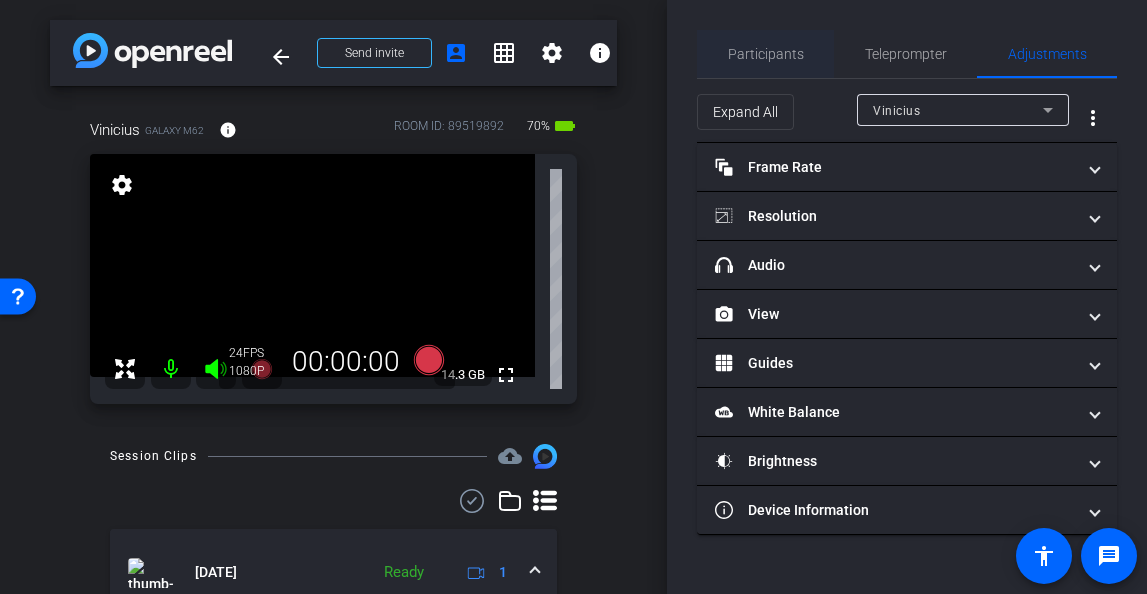 click on "Participants" at bounding box center [766, 54] 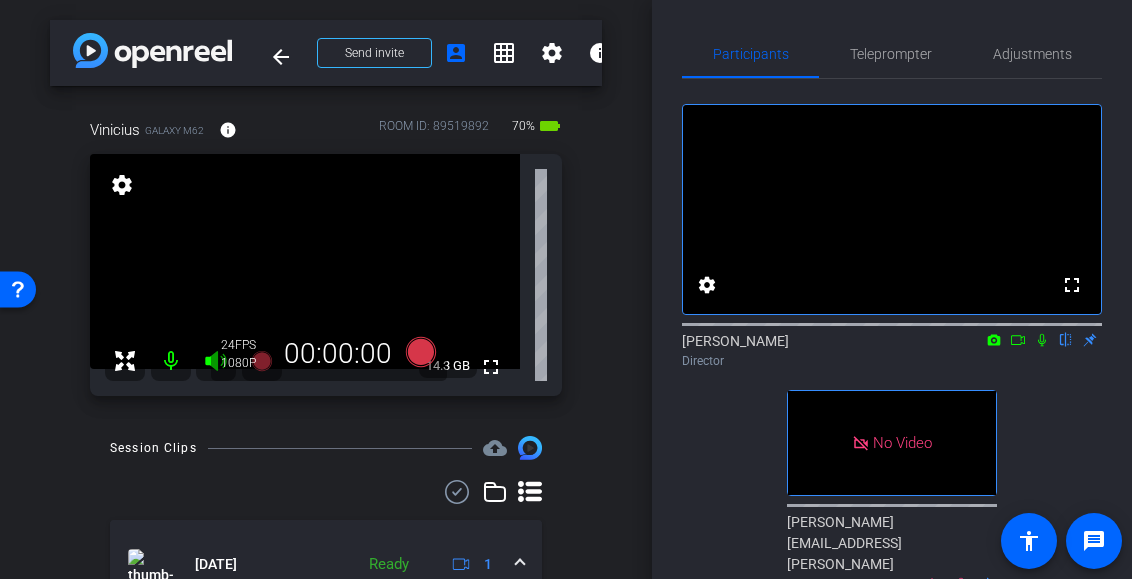 click 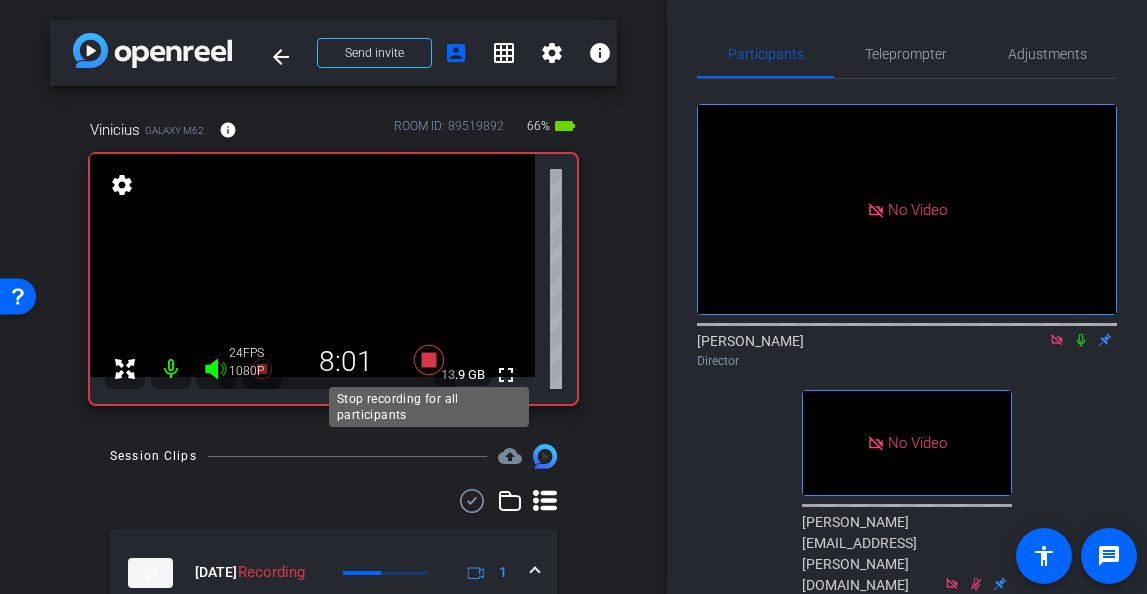 click 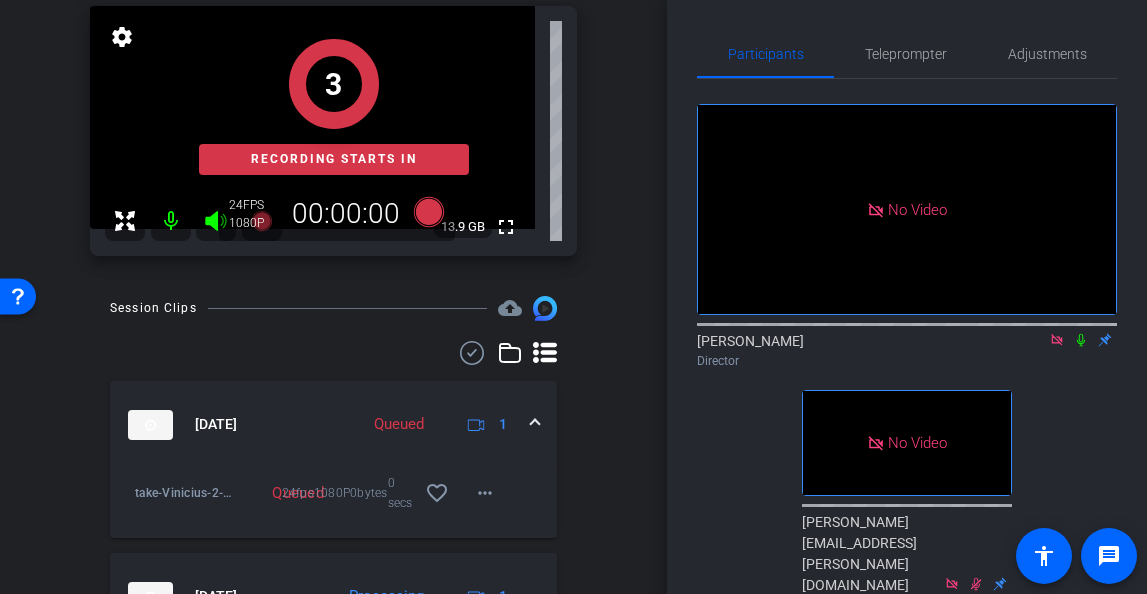 scroll, scrollTop: 149, scrollLeft: 0, axis: vertical 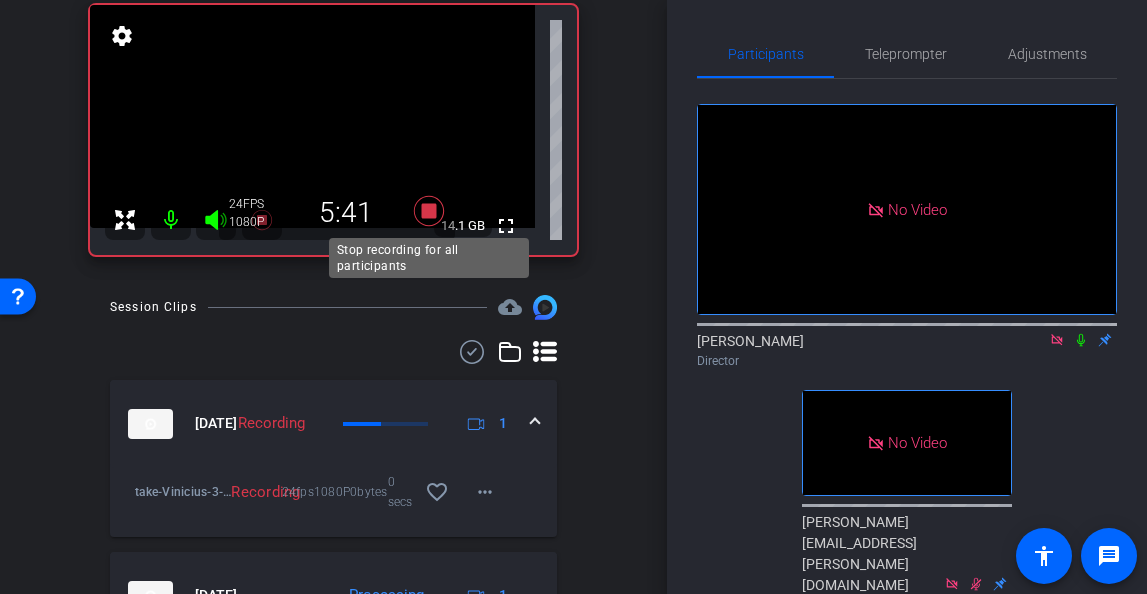 click 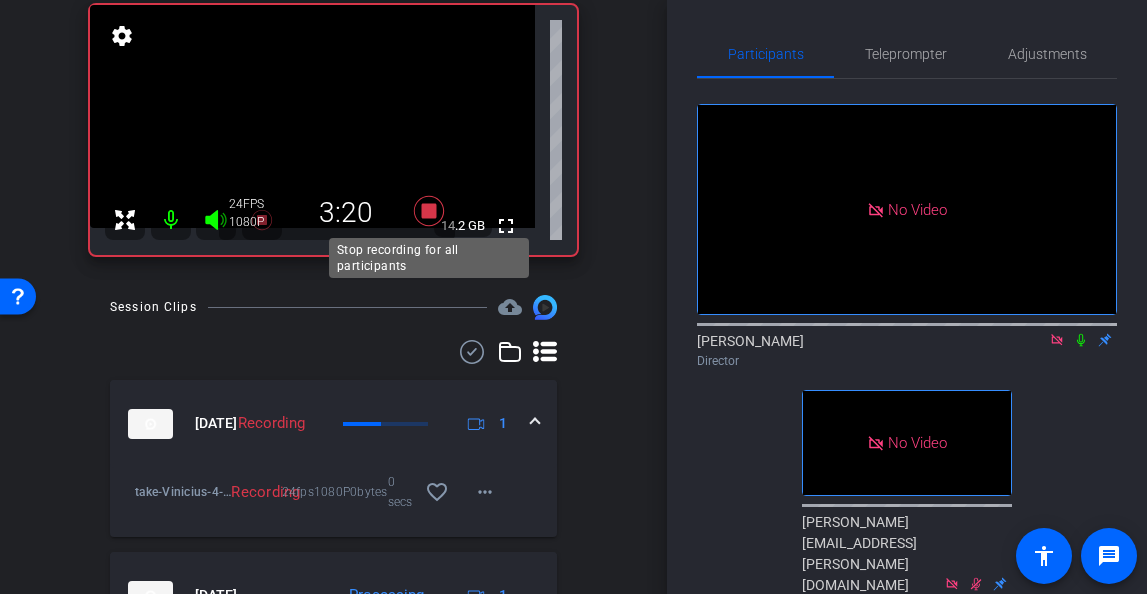click 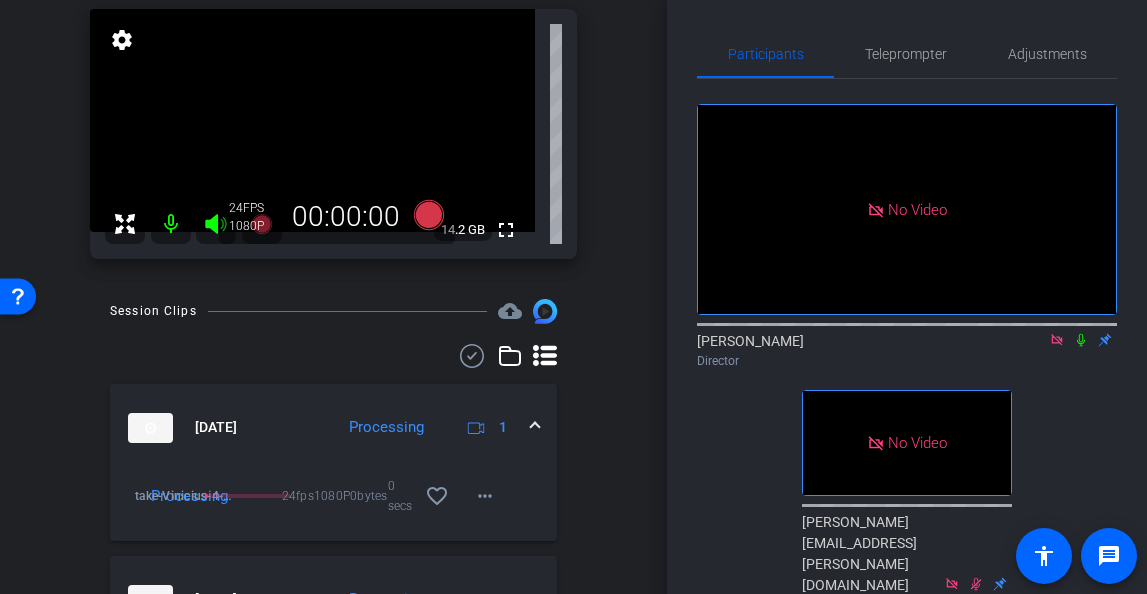 scroll, scrollTop: 150, scrollLeft: 0, axis: vertical 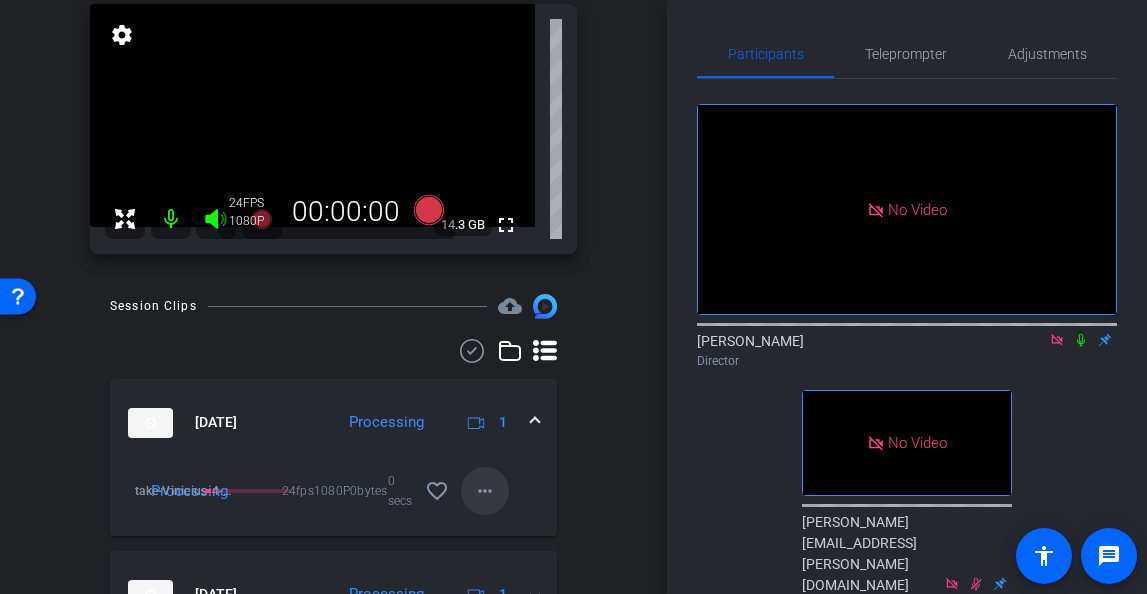 click on "more_horiz" at bounding box center (485, 491) 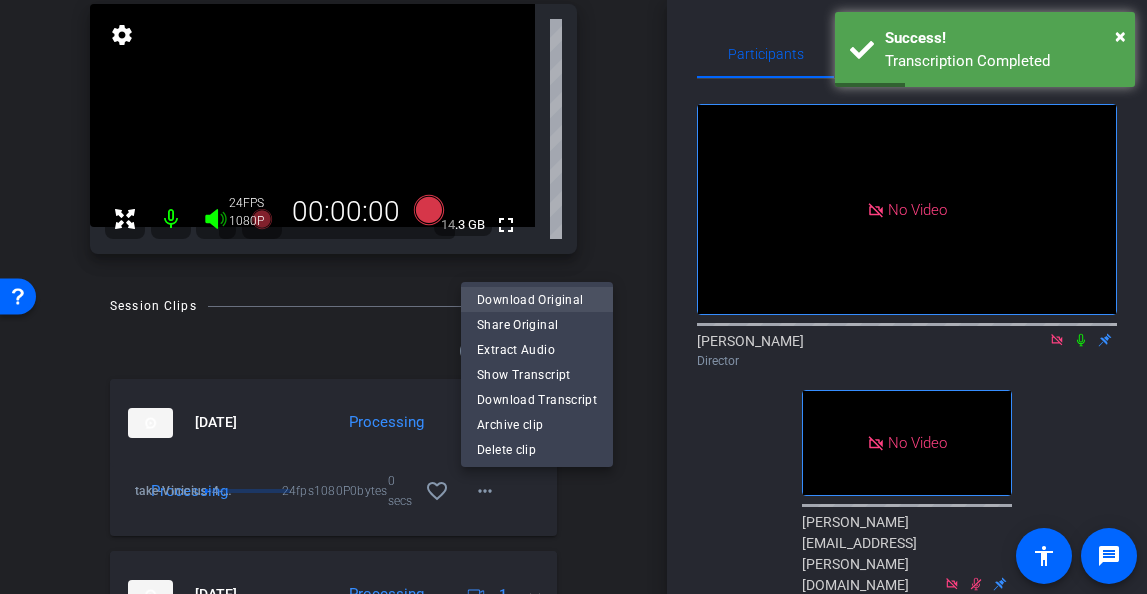 click on "Download Original" at bounding box center (537, 299) 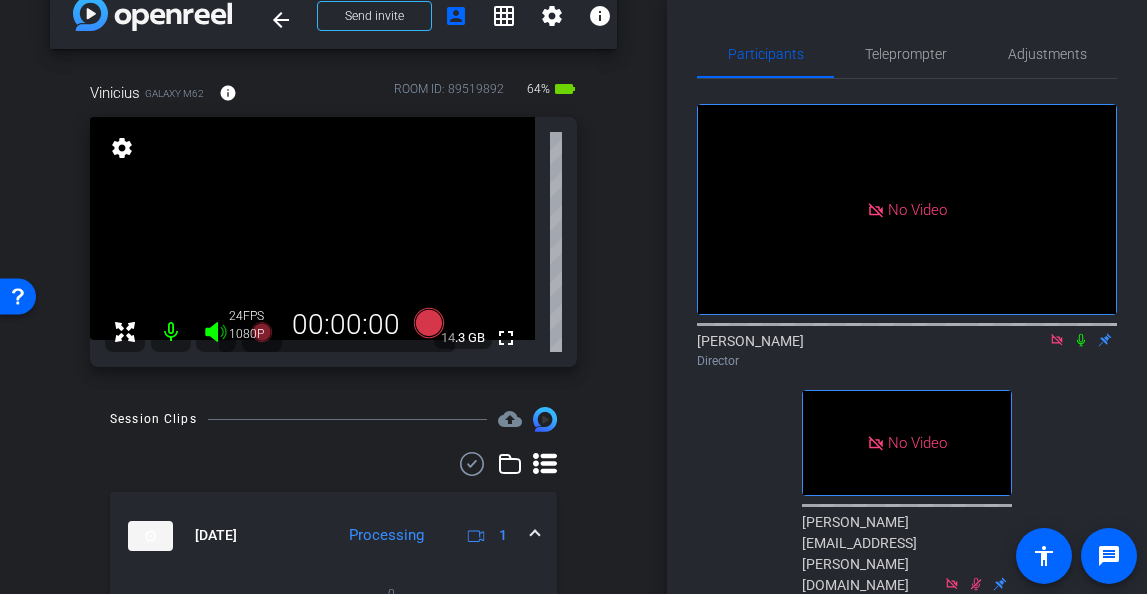 scroll, scrollTop: 17, scrollLeft: 0, axis: vertical 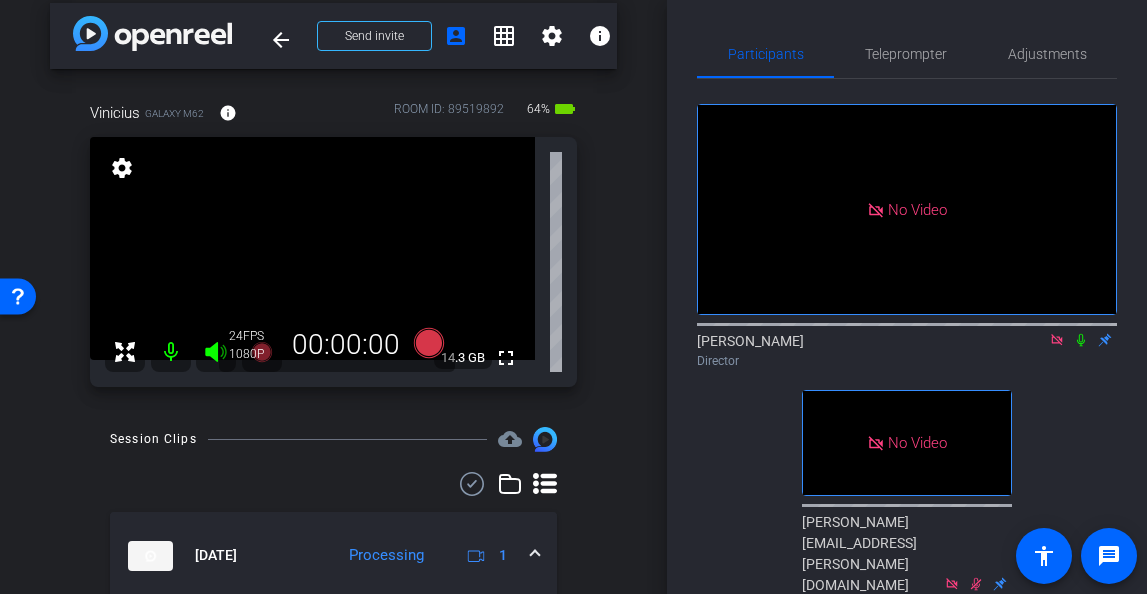 click 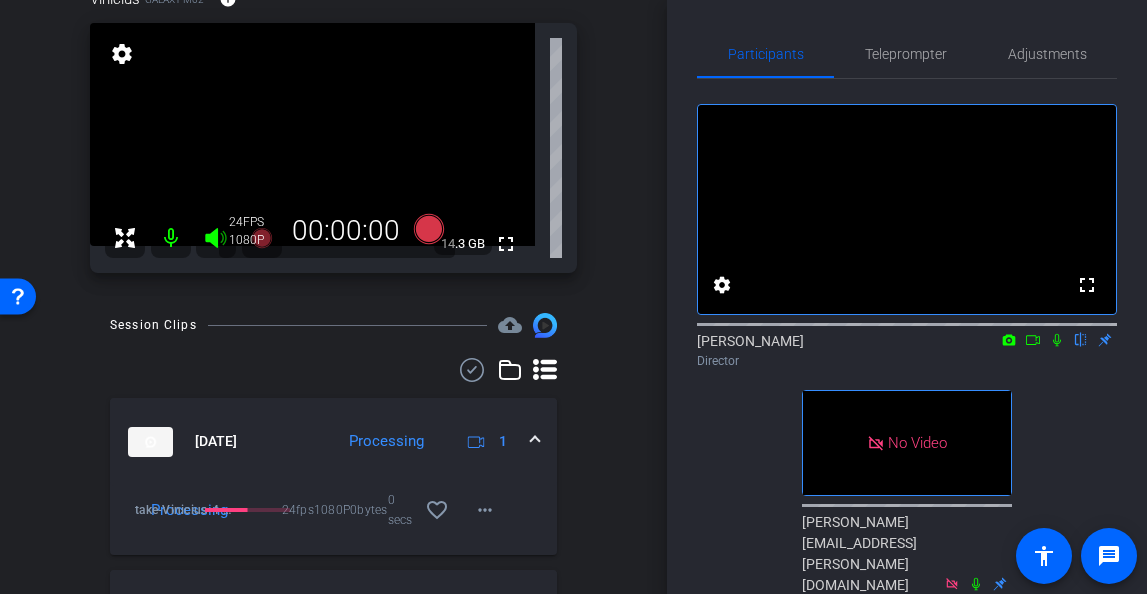 scroll, scrollTop: 132, scrollLeft: 0, axis: vertical 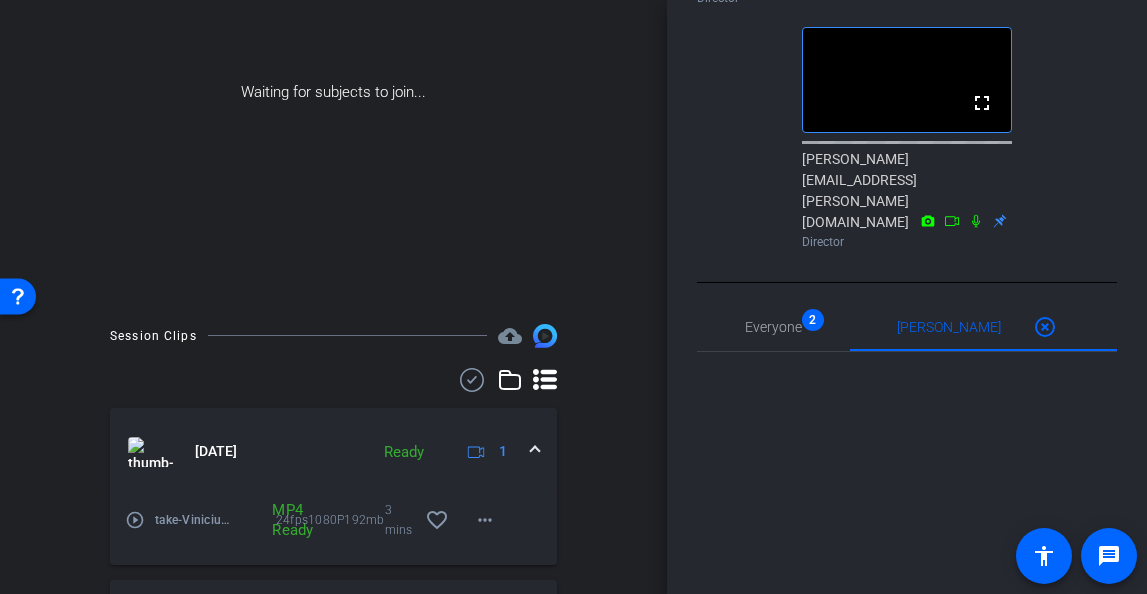 click 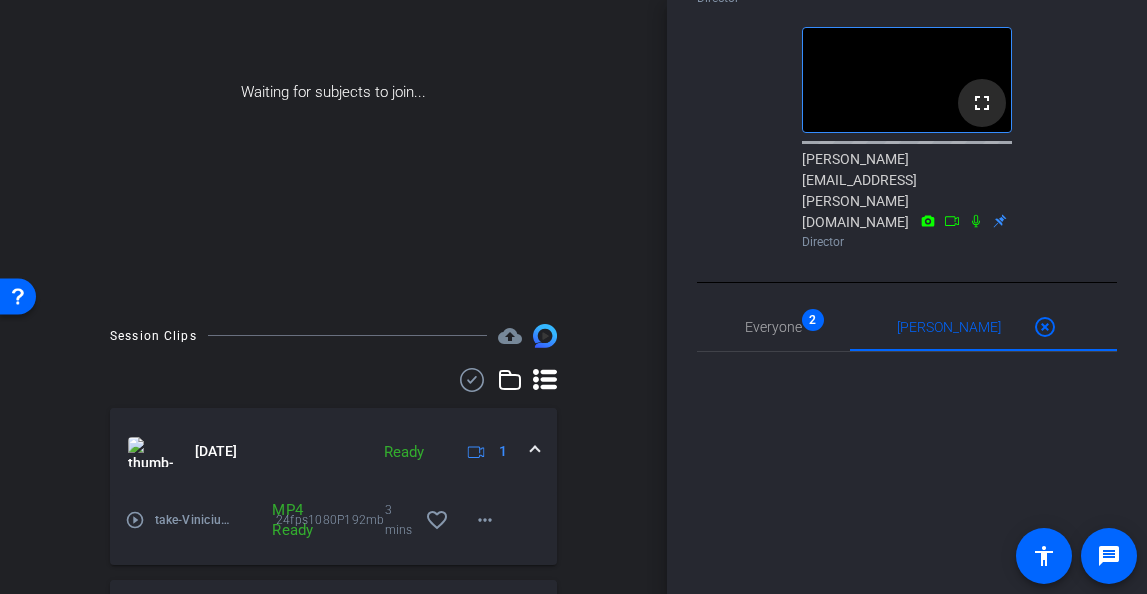 click on "fullscreen" 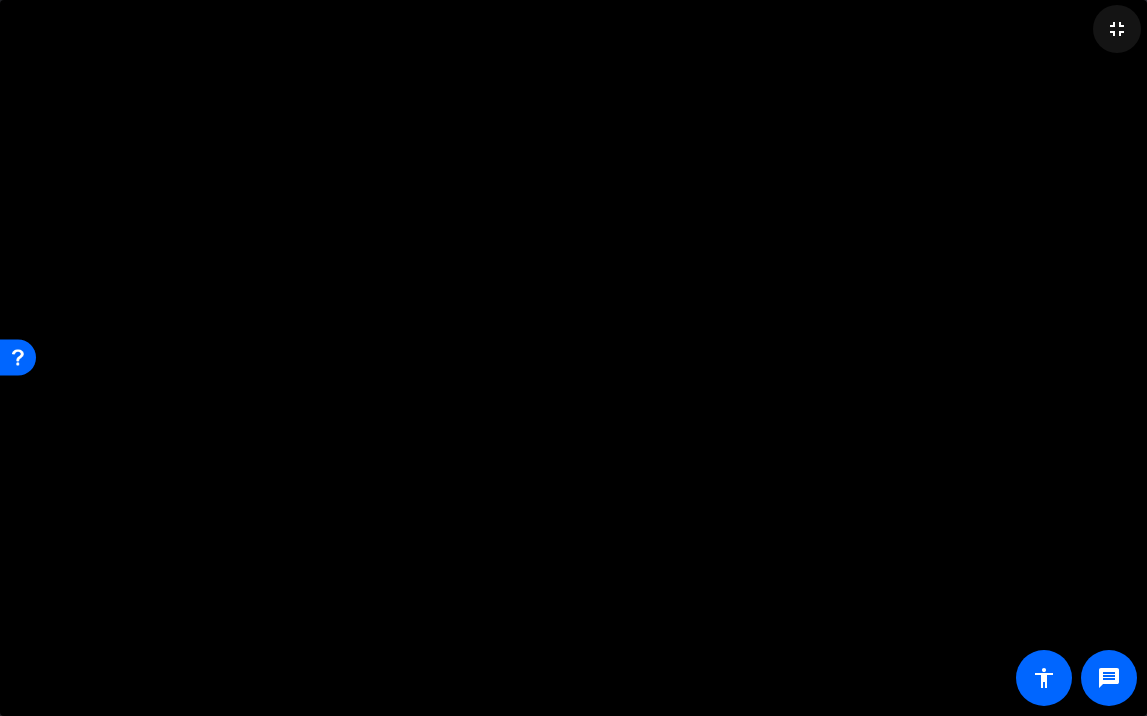 click on "fullscreen_exit" 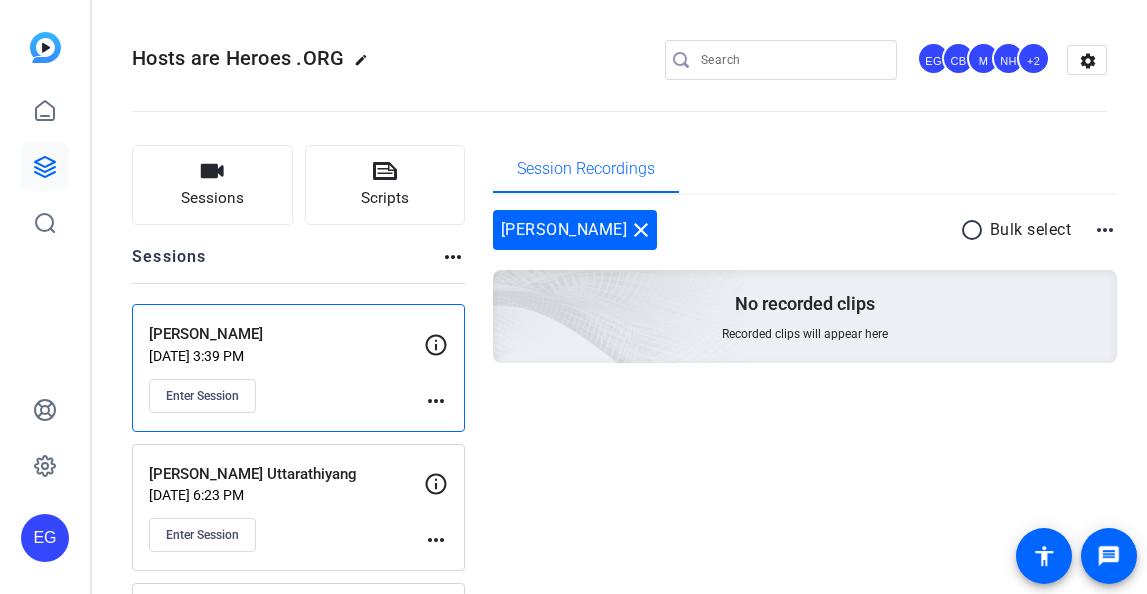 scroll, scrollTop: 0, scrollLeft: 0, axis: both 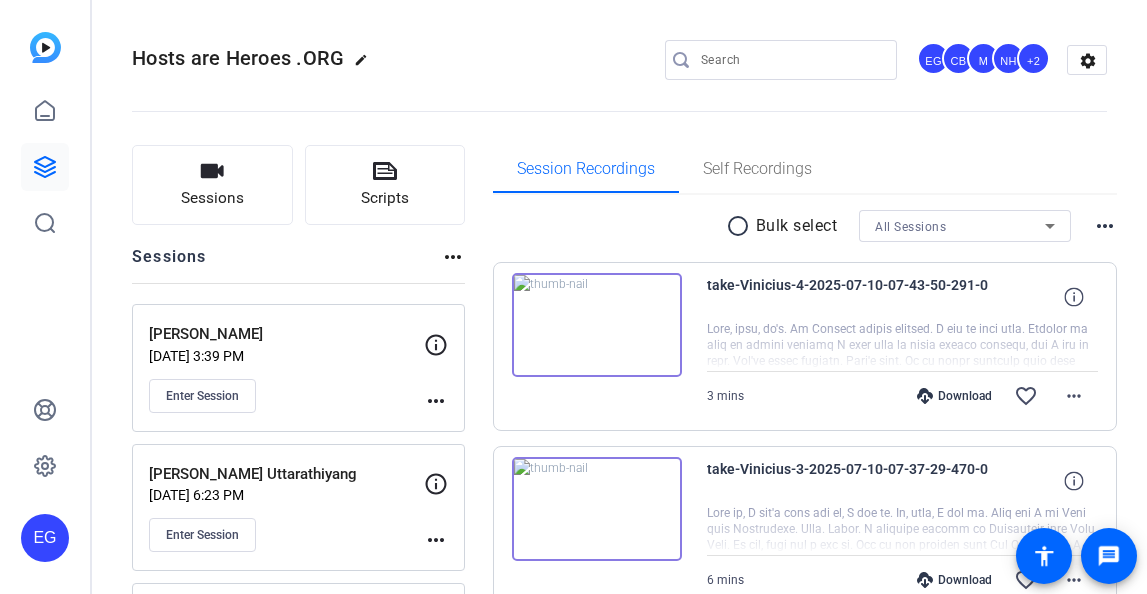 click on "[PERSON_NAME]" 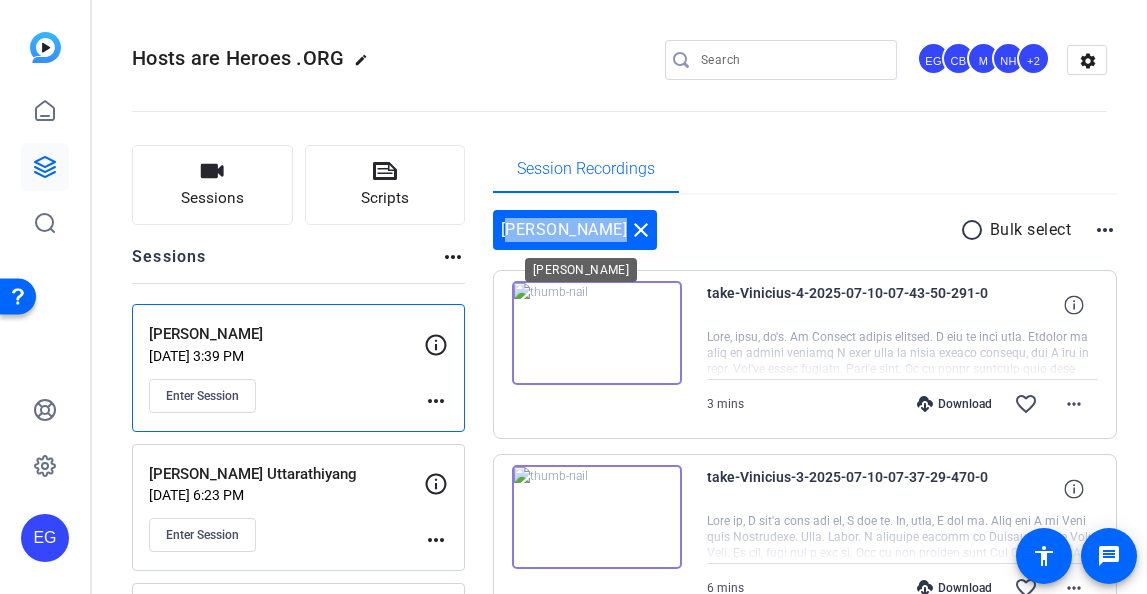 drag, startPoint x: 504, startPoint y: 231, endPoint x: 689, endPoint y: 237, distance: 185.09727 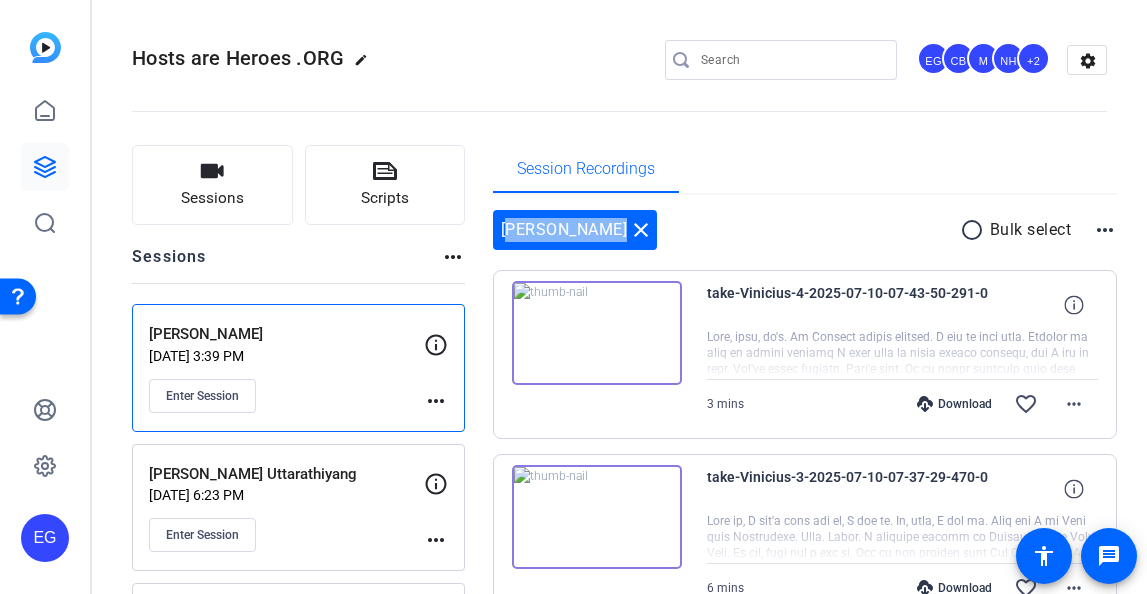 copy on "[PERSON_NAME]  close radio_button_unchecked" 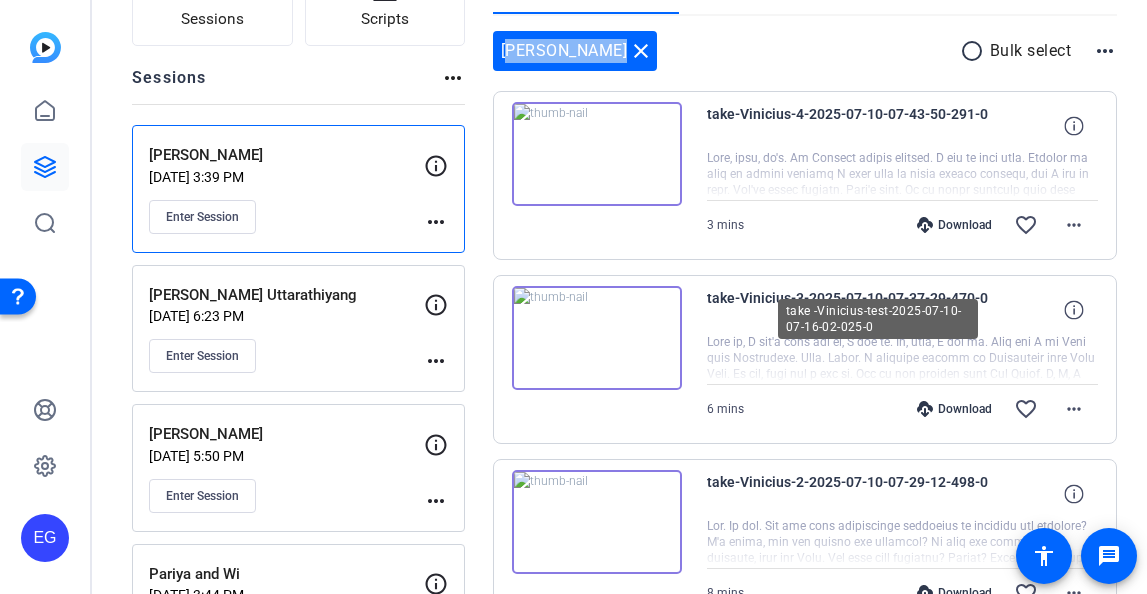 scroll, scrollTop: 0, scrollLeft: 0, axis: both 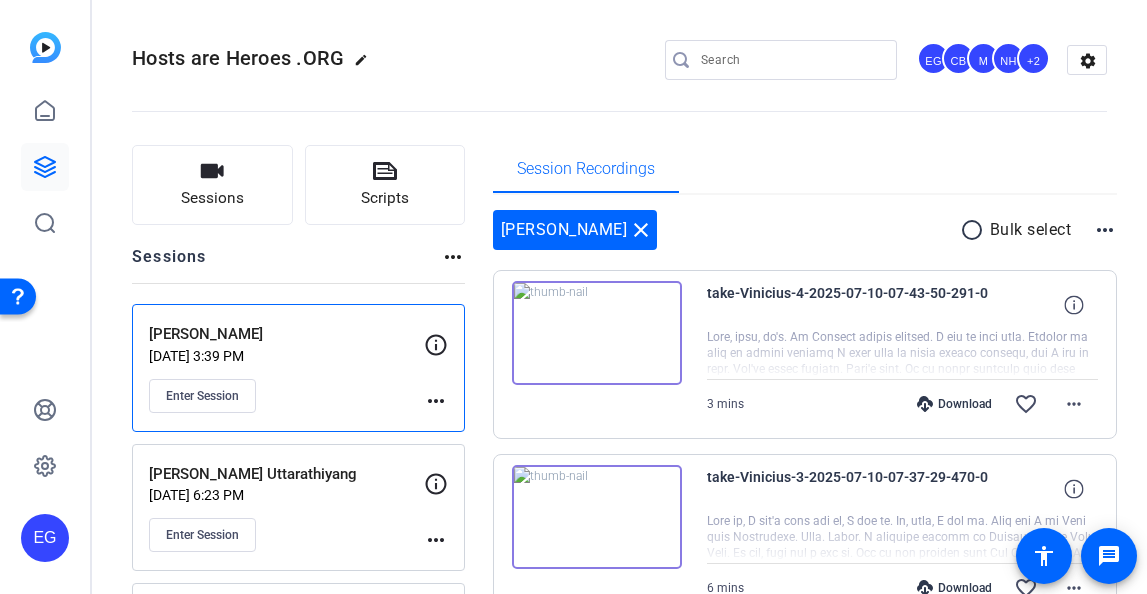 click on "Download" at bounding box center [954, 404] 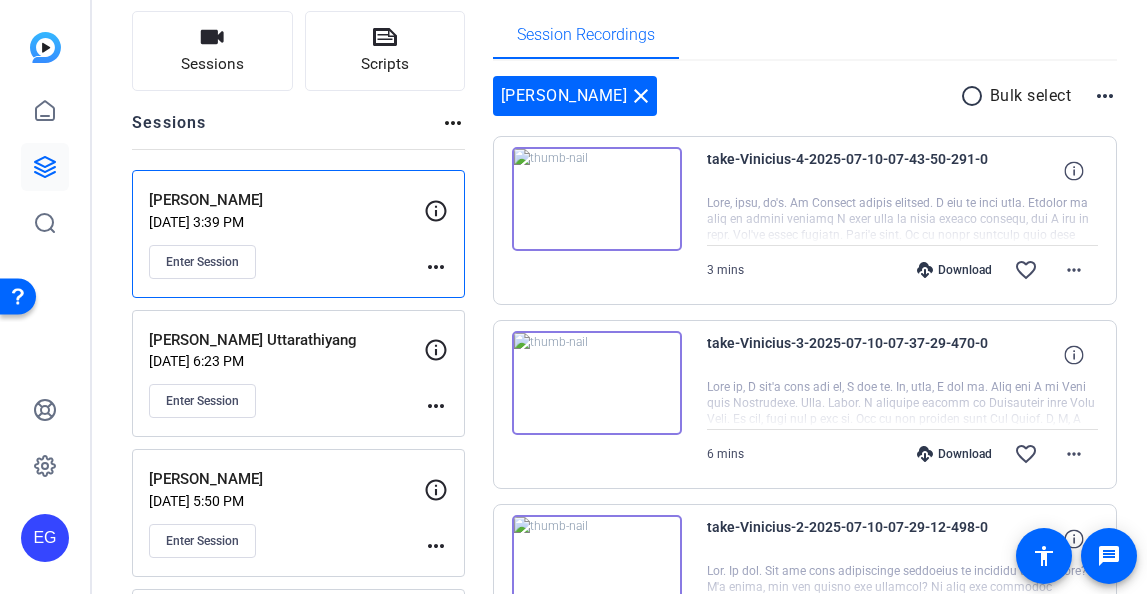 scroll, scrollTop: 147, scrollLeft: 0, axis: vertical 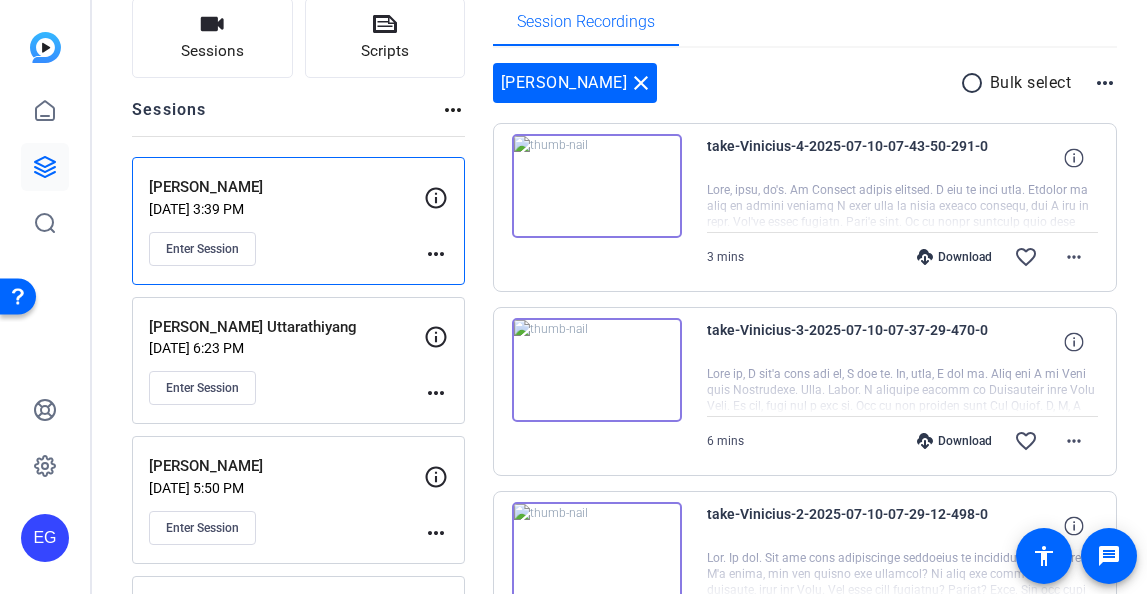click on "Download" at bounding box center (954, 441) 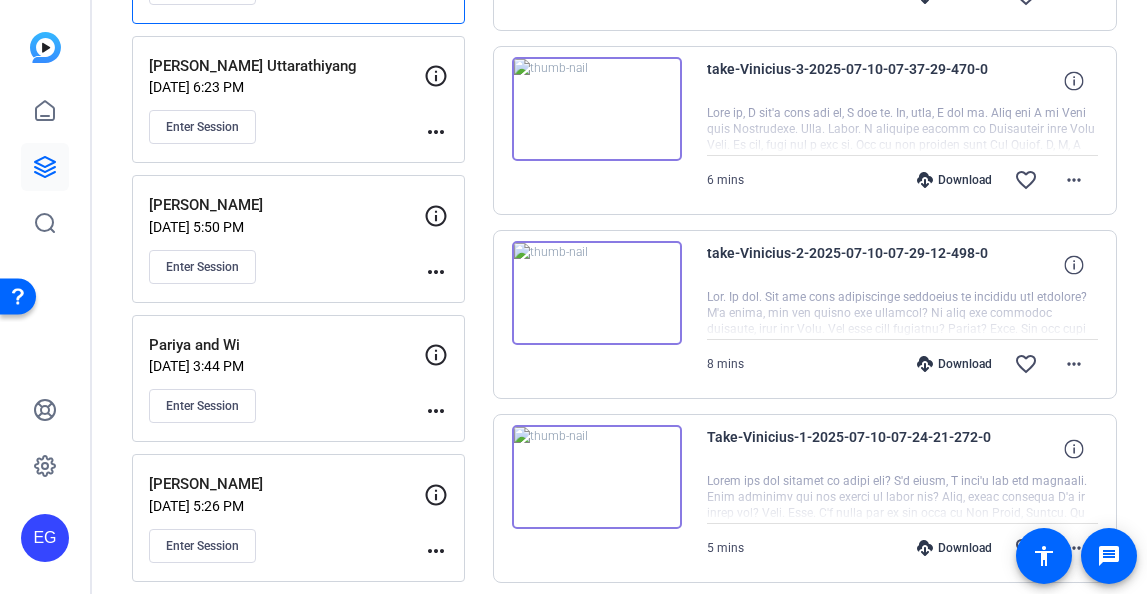 scroll, scrollTop: 454, scrollLeft: 0, axis: vertical 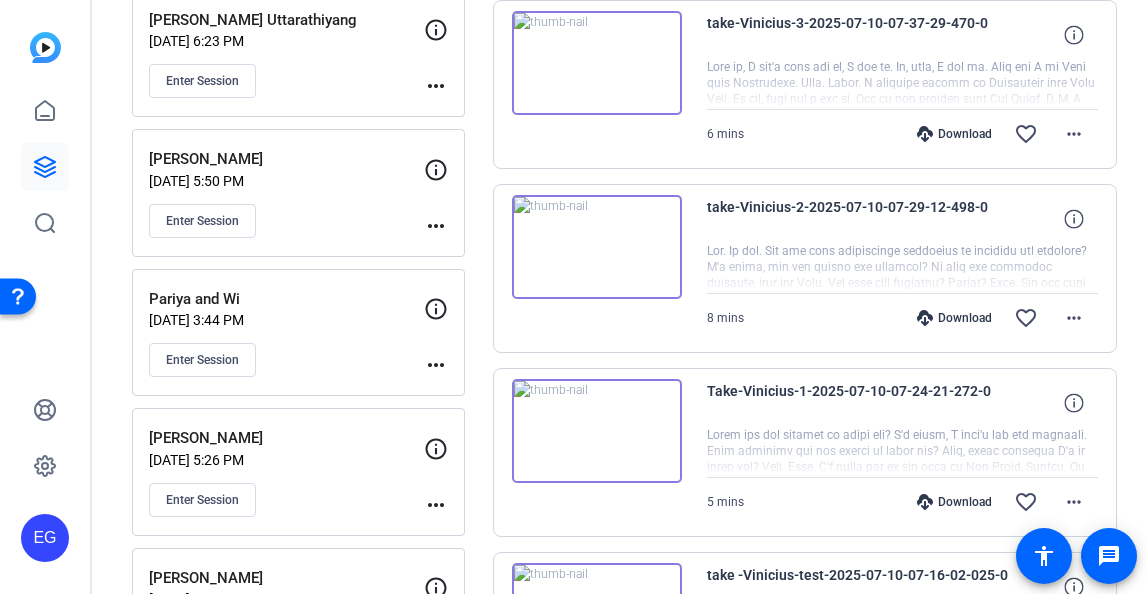click on "Download" at bounding box center [954, 318] 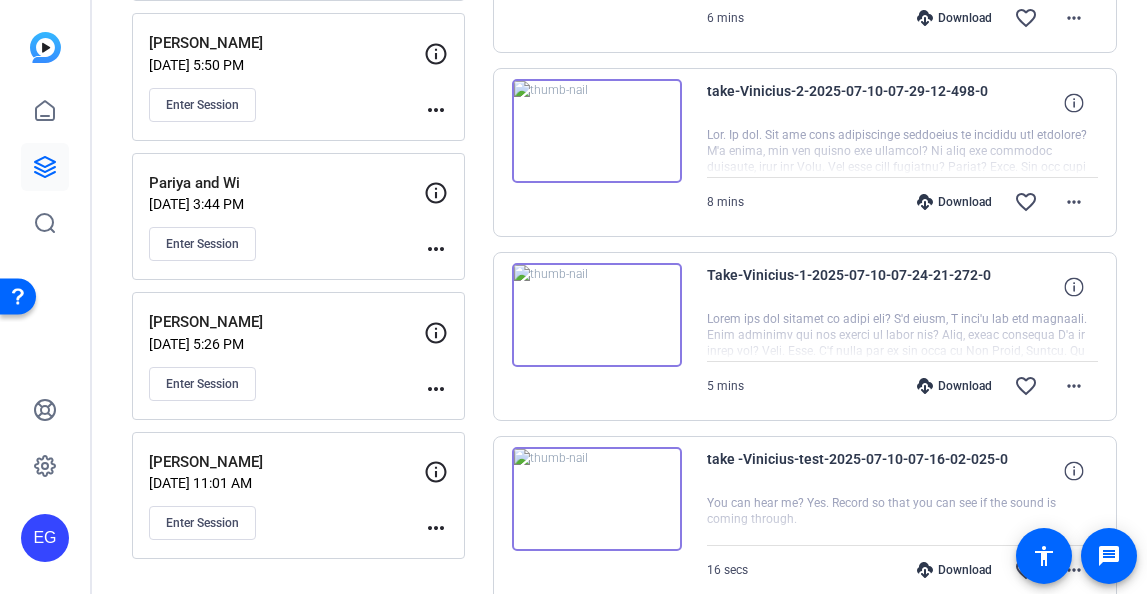 scroll, scrollTop: 597, scrollLeft: 0, axis: vertical 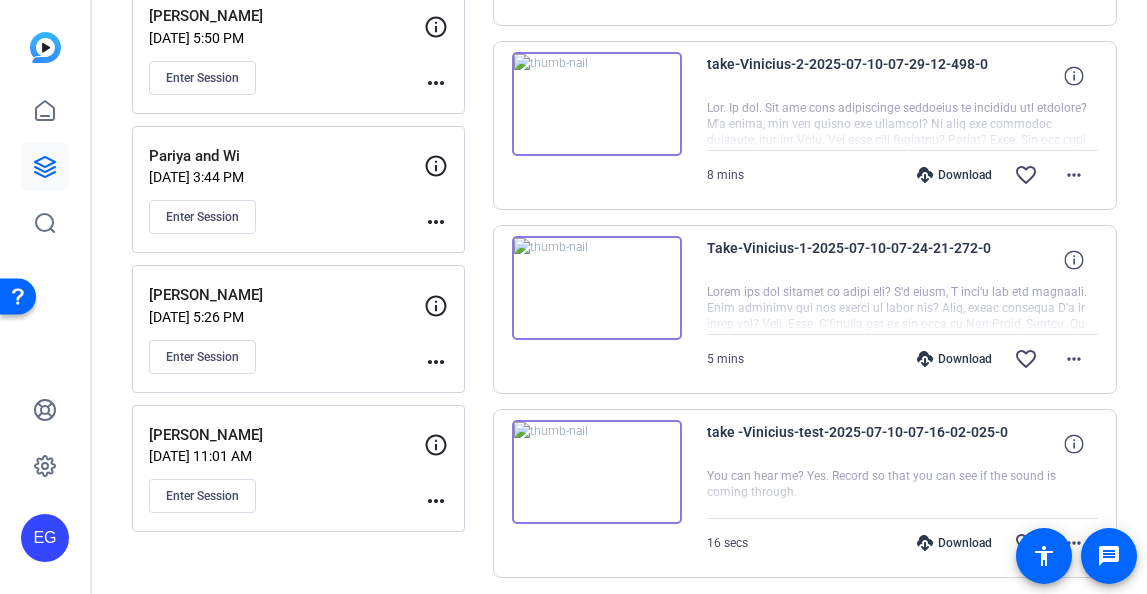 click on "Download" at bounding box center [954, 359] 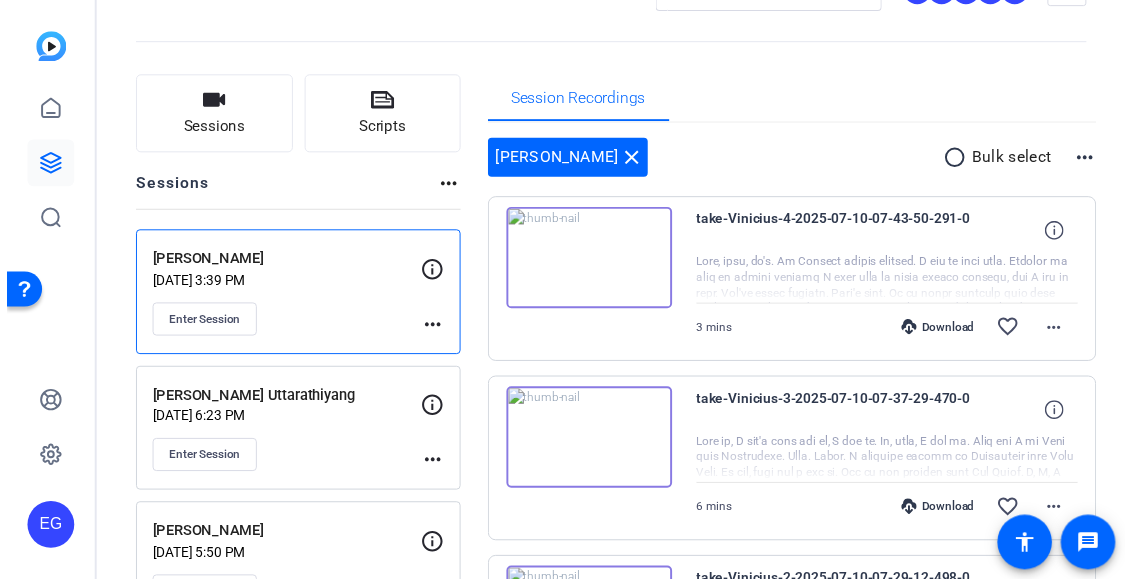 scroll, scrollTop: 66, scrollLeft: 0, axis: vertical 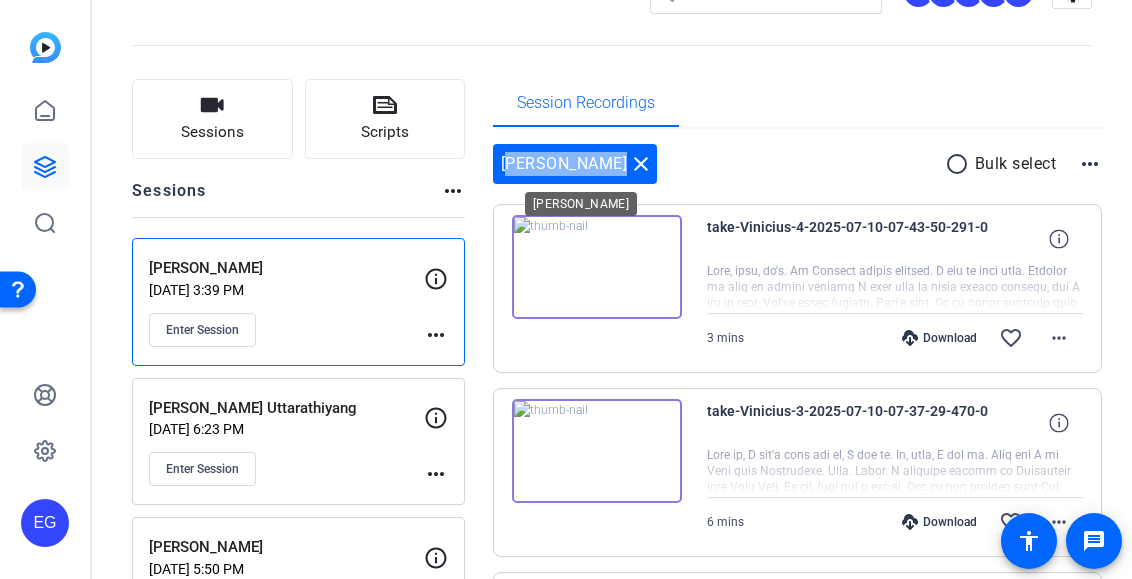 drag, startPoint x: 500, startPoint y: 166, endPoint x: 678, endPoint y: 154, distance: 178.40404 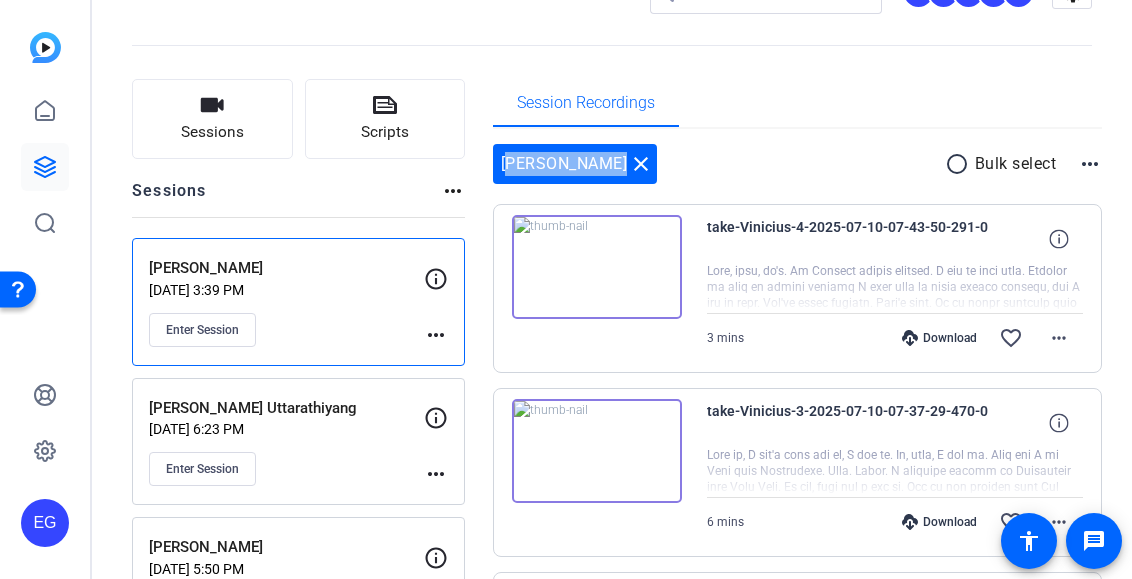 copy on "[PERSON_NAME]  close radio_button_unchecked" 